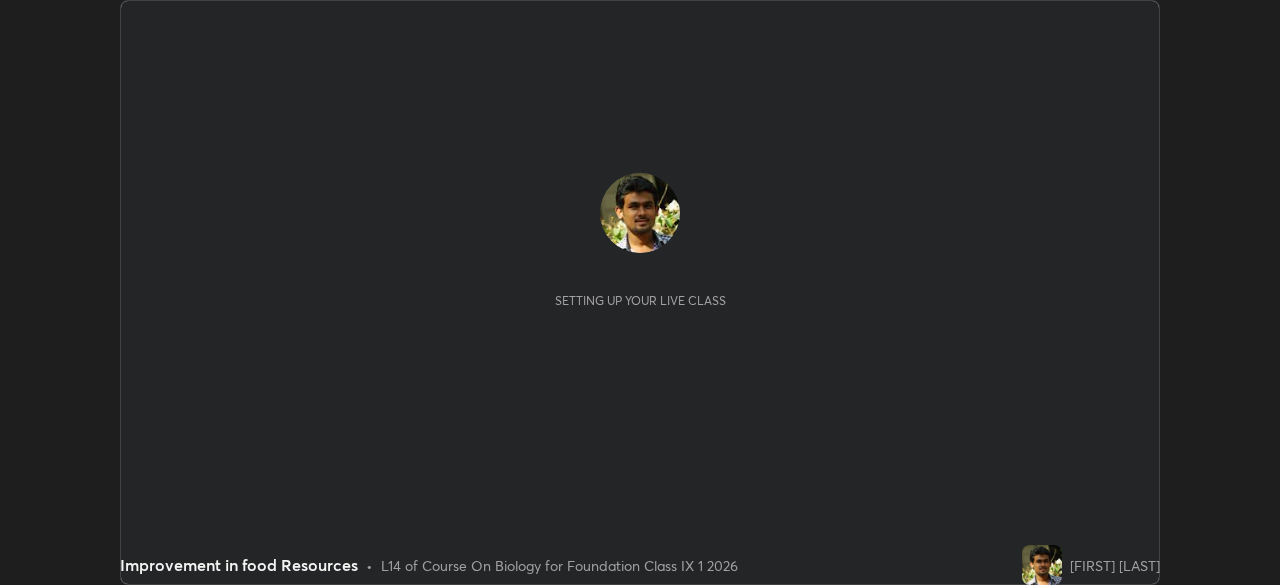scroll, scrollTop: 0, scrollLeft: 0, axis: both 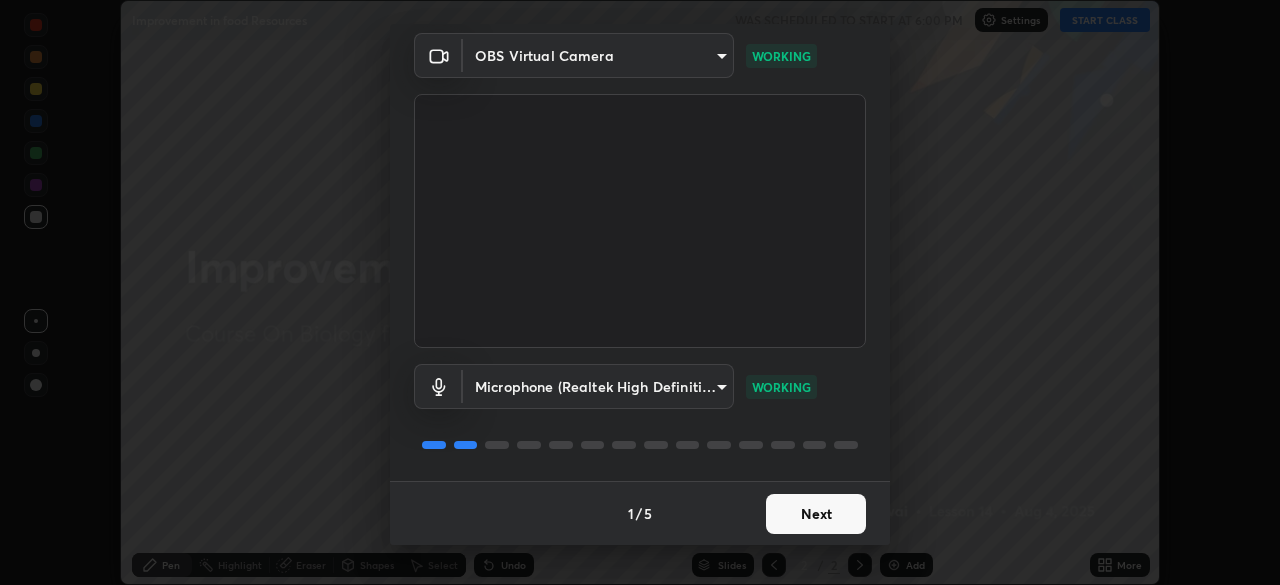 click on "Next" at bounding box center (816, 514) 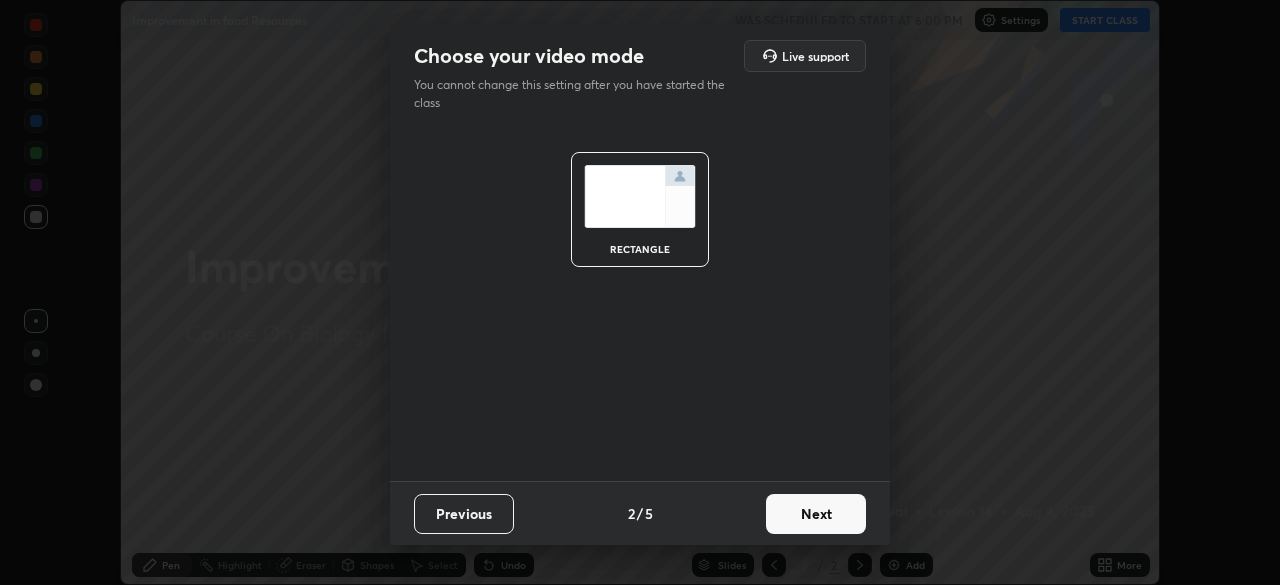 scroll, scrollTop: 0, scrollLeft: 0, axis: both 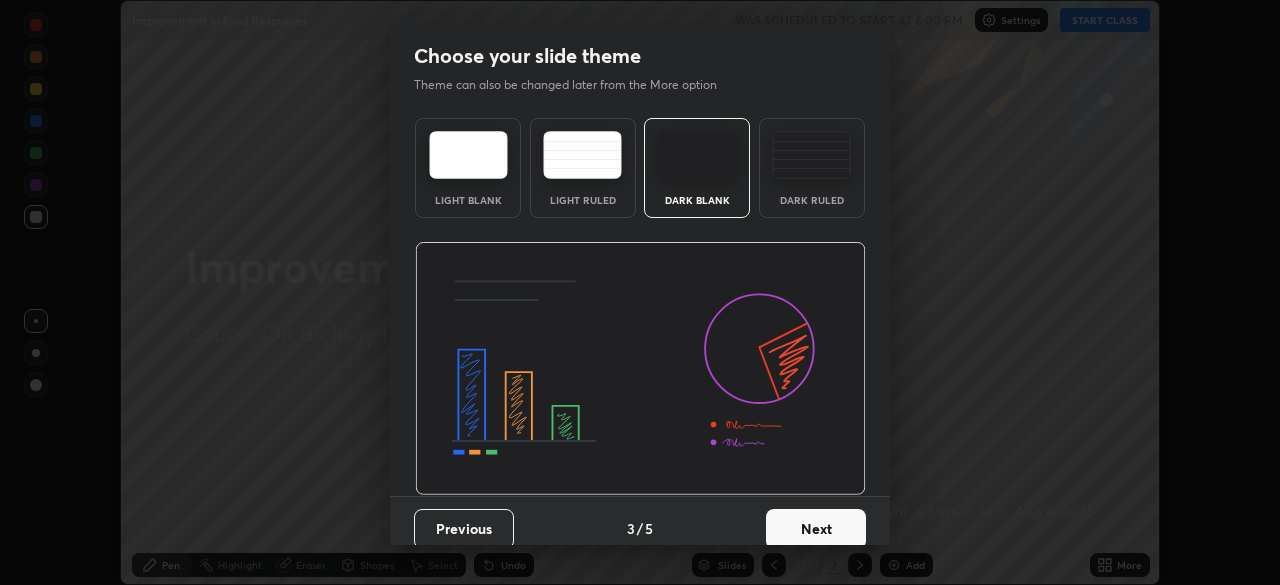 click on "Next" at bounding box center (816, 529) 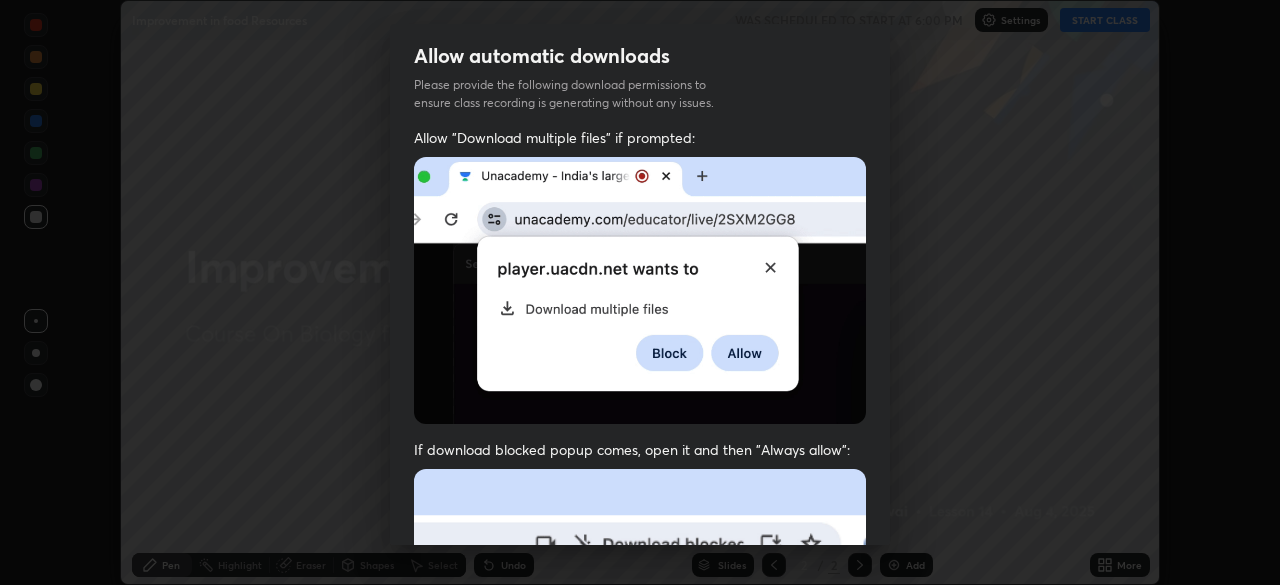 click on "Allow "Download multiple files" if prompted: If download blocked popup comes, open it and then "Always allow": I agree that if I don't provide required permissions, class recording will not be generated" at bounding box center [640, 549] 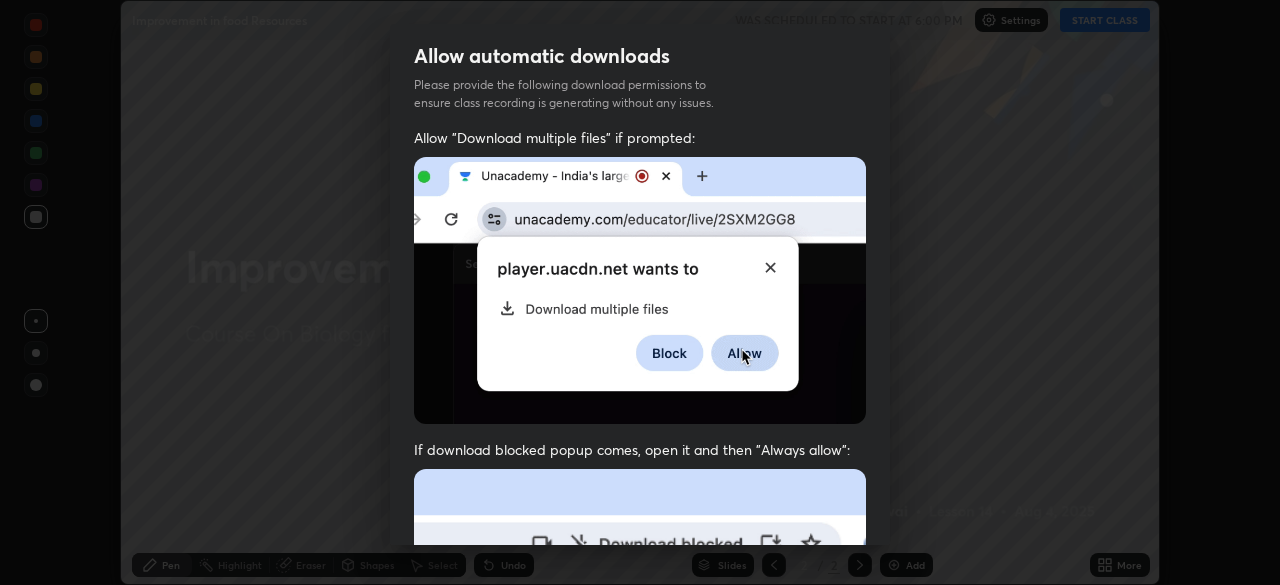 click at bounding box center [640, 687] 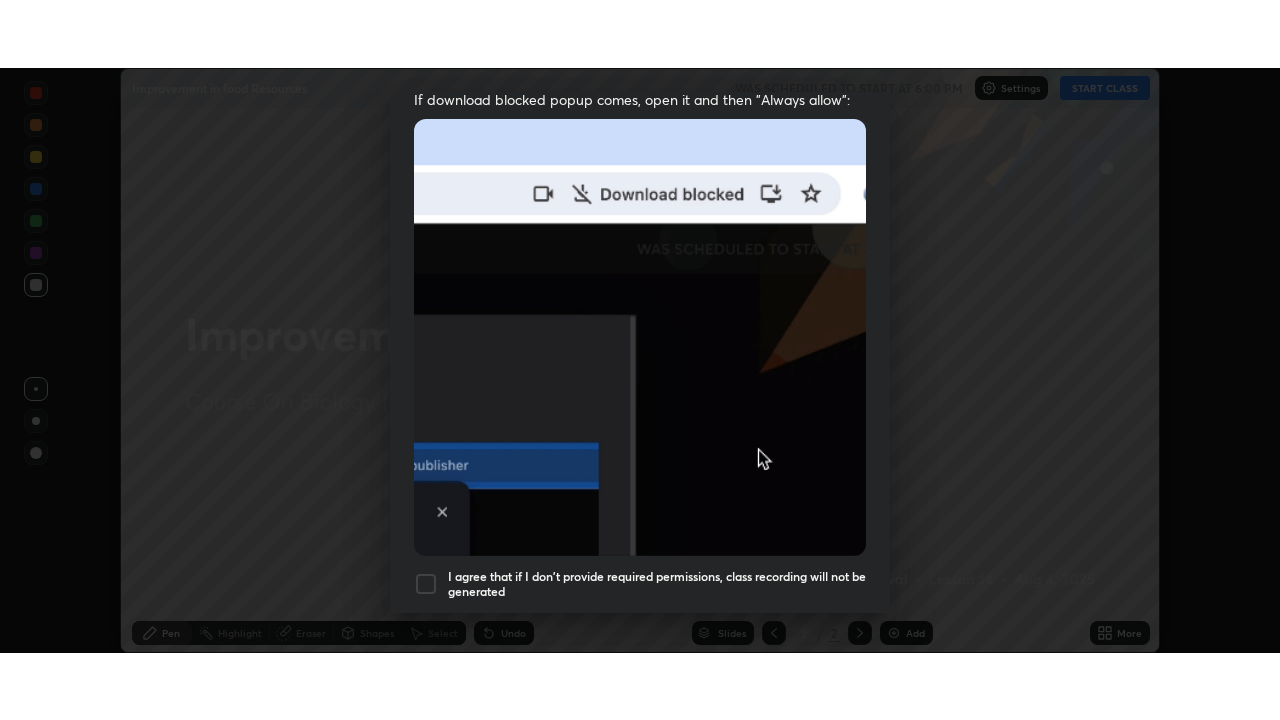 scroll, scrollTop: 479, scrollLeft: 0, axis: vertical 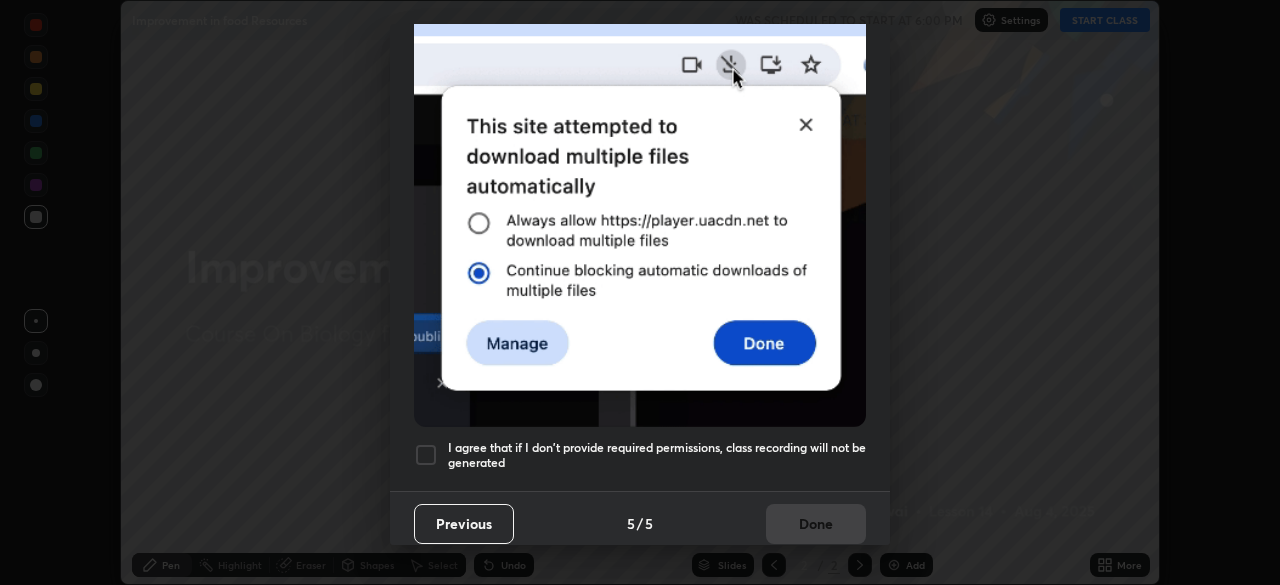 click on "I agree that if I don't provide required permissions, class recording will not be generated" at bounding box center [657, 455] 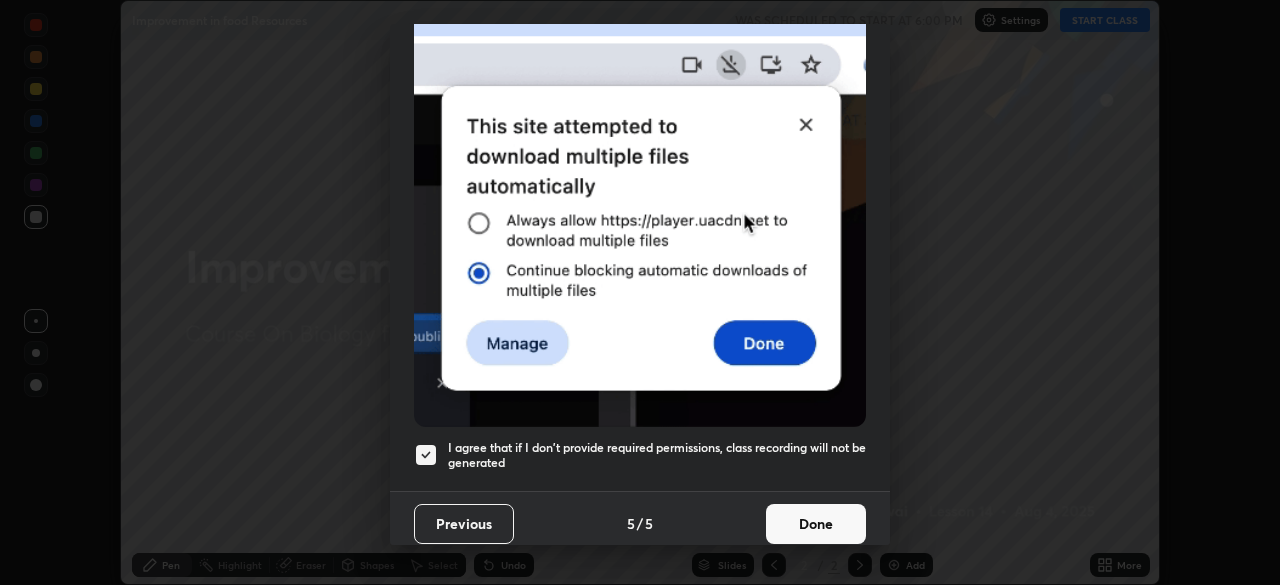 click on "Done" at bounding box center [816, 524] 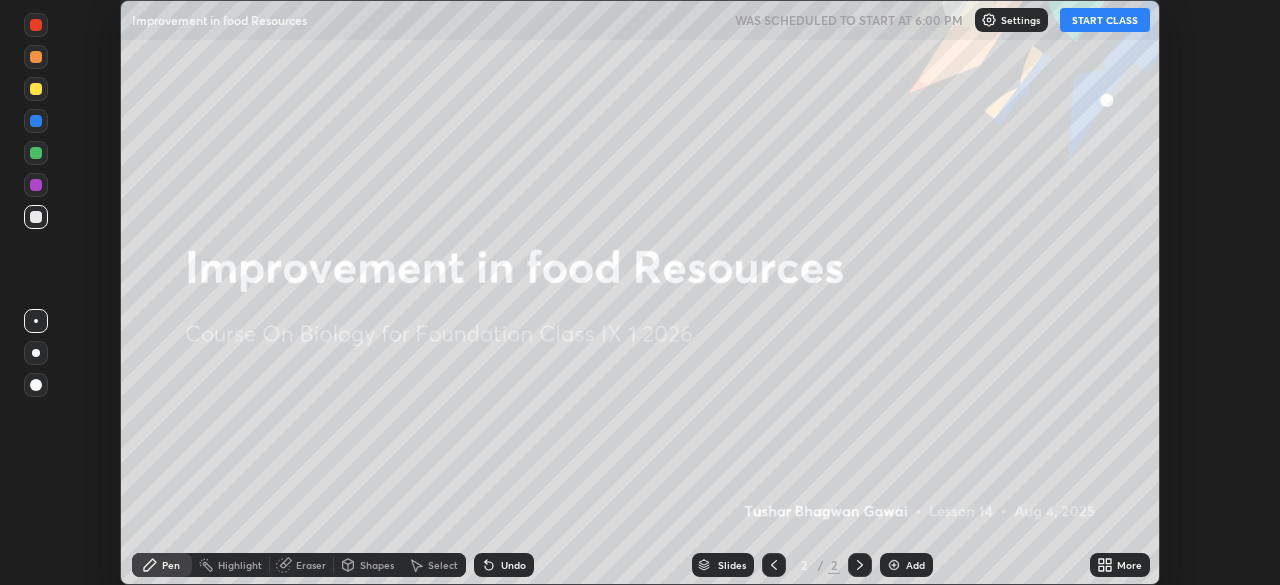 click 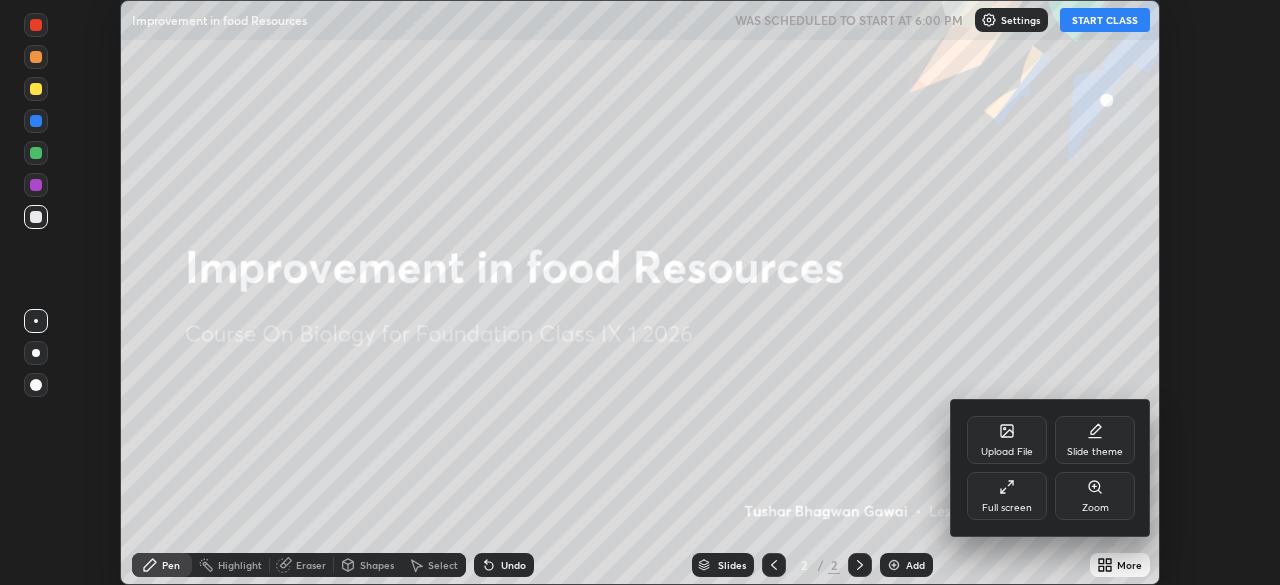 click on "Full screen" at bounding box center [1007, 508] 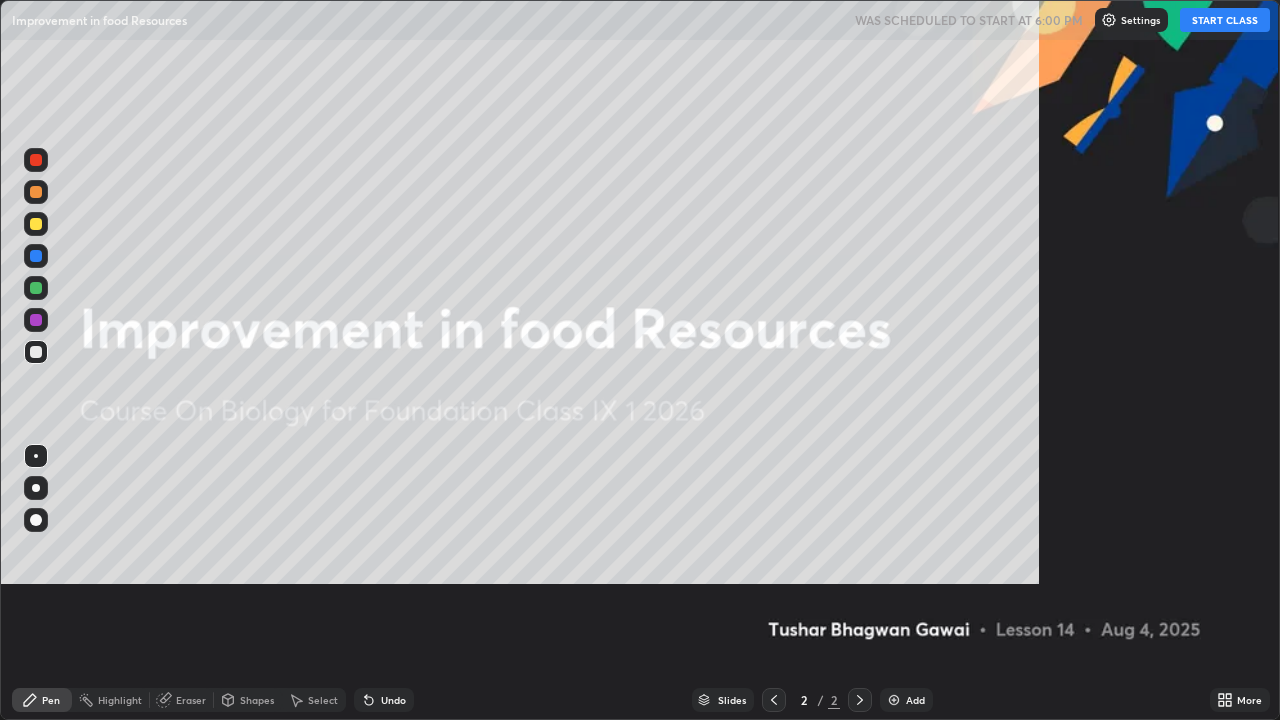 scroll, scrollTop: 99280, scrollLeft: 98720, axis: both 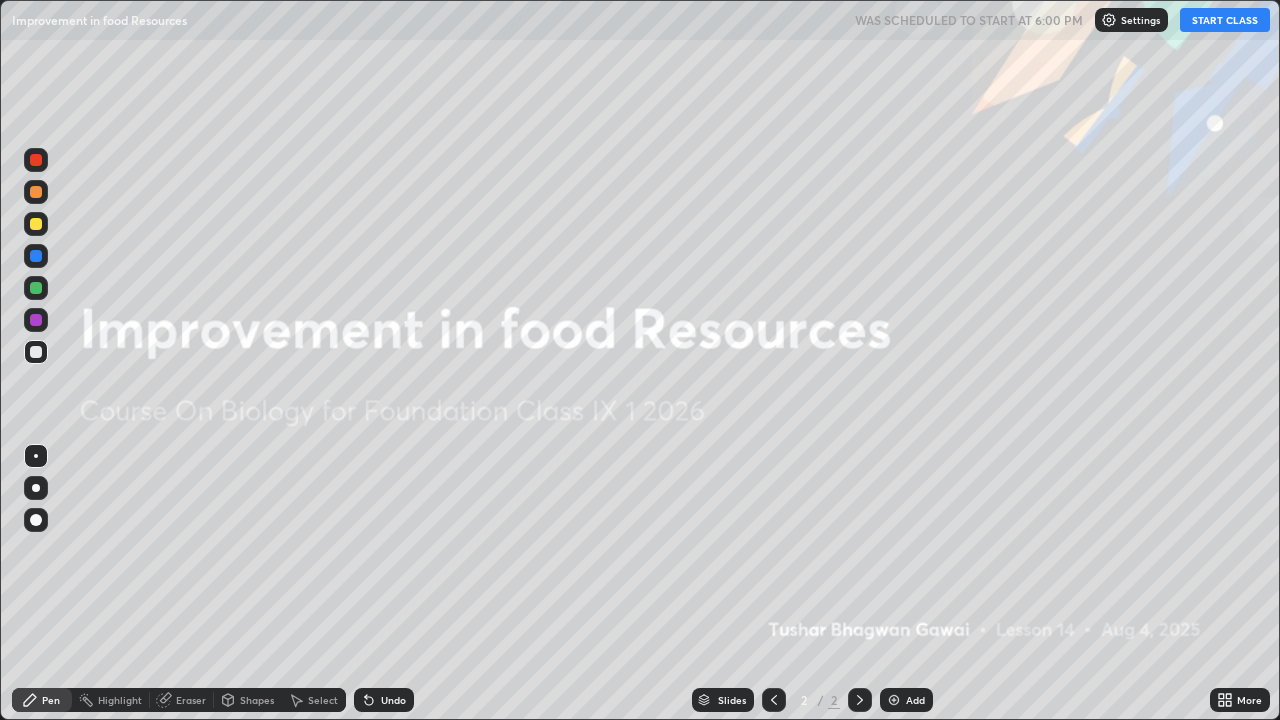 click on "START CLASS" at bounding box center (1225, 20) 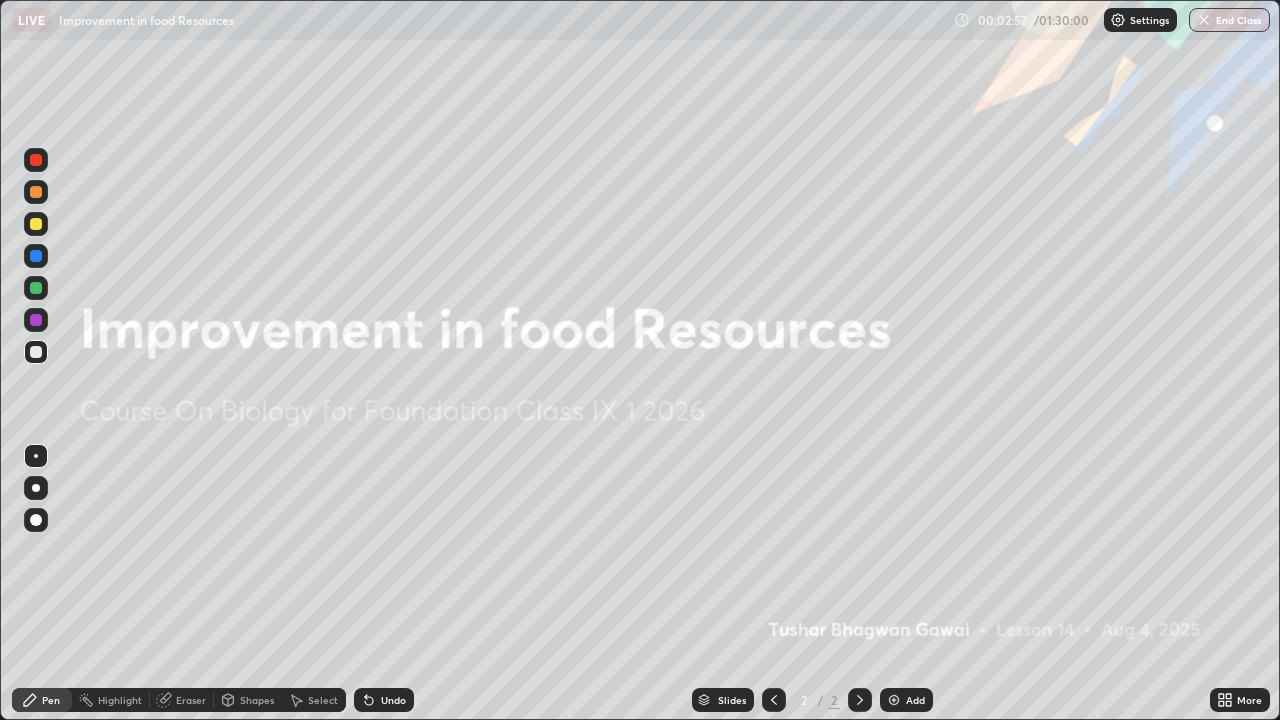 click at bounding box center [894, 700] 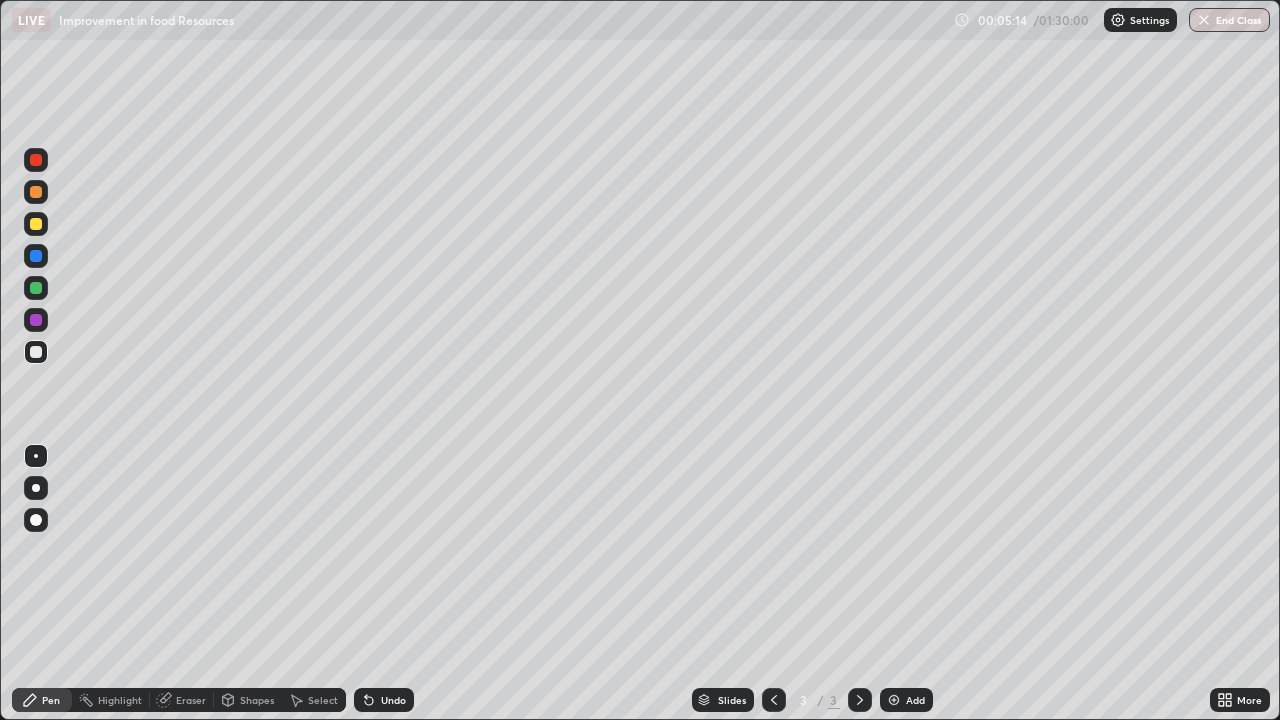 click at bounding box center (36, 320) 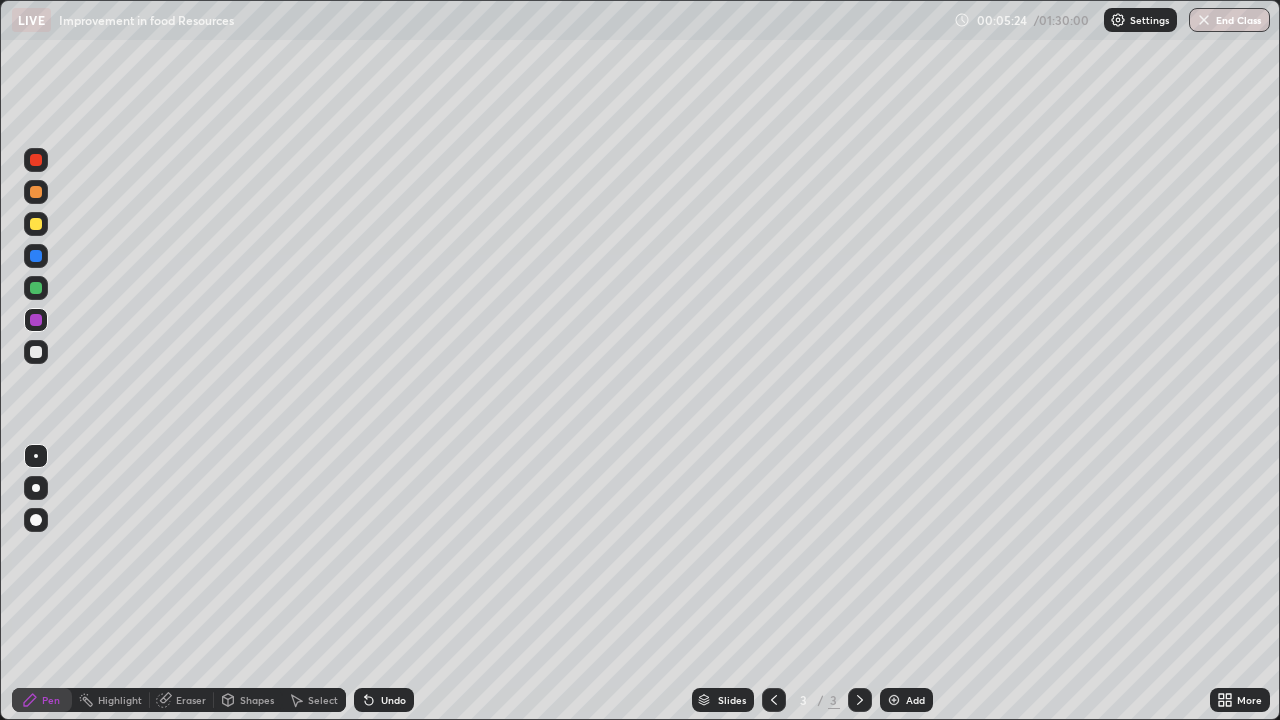 click at bounding box center [36, 224] 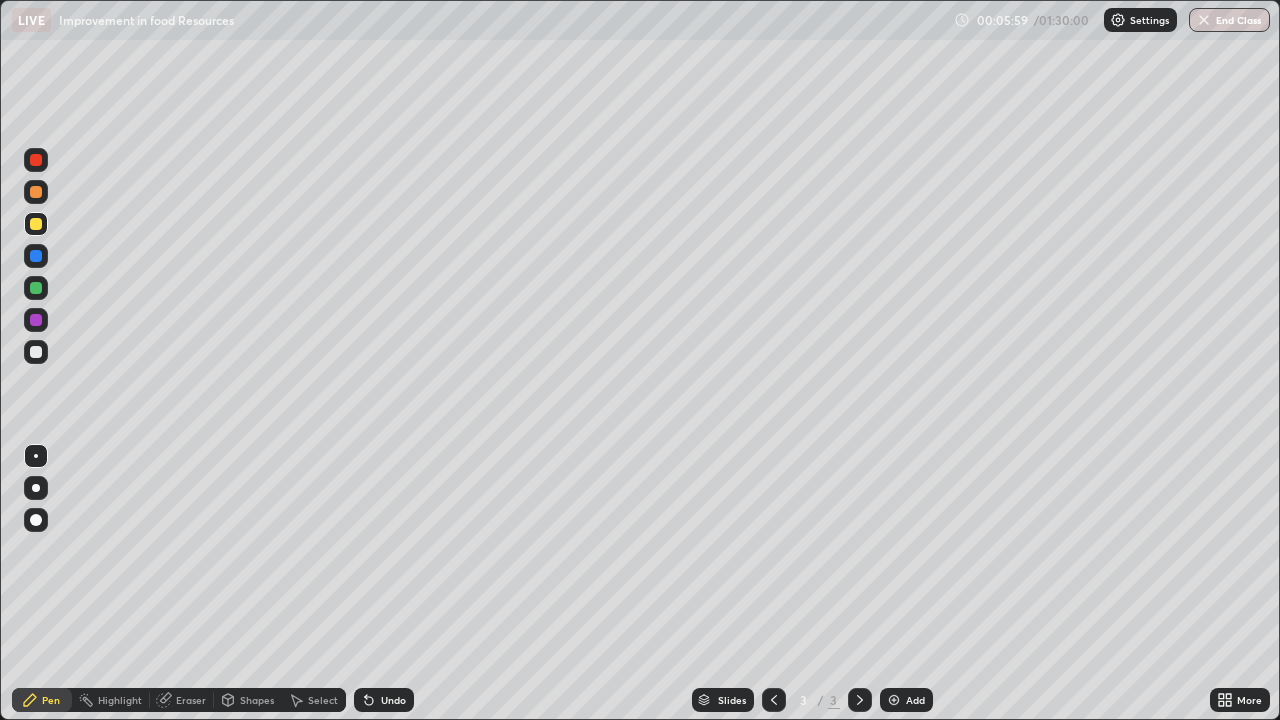 click on "Add" at bounding box center (915, 700) 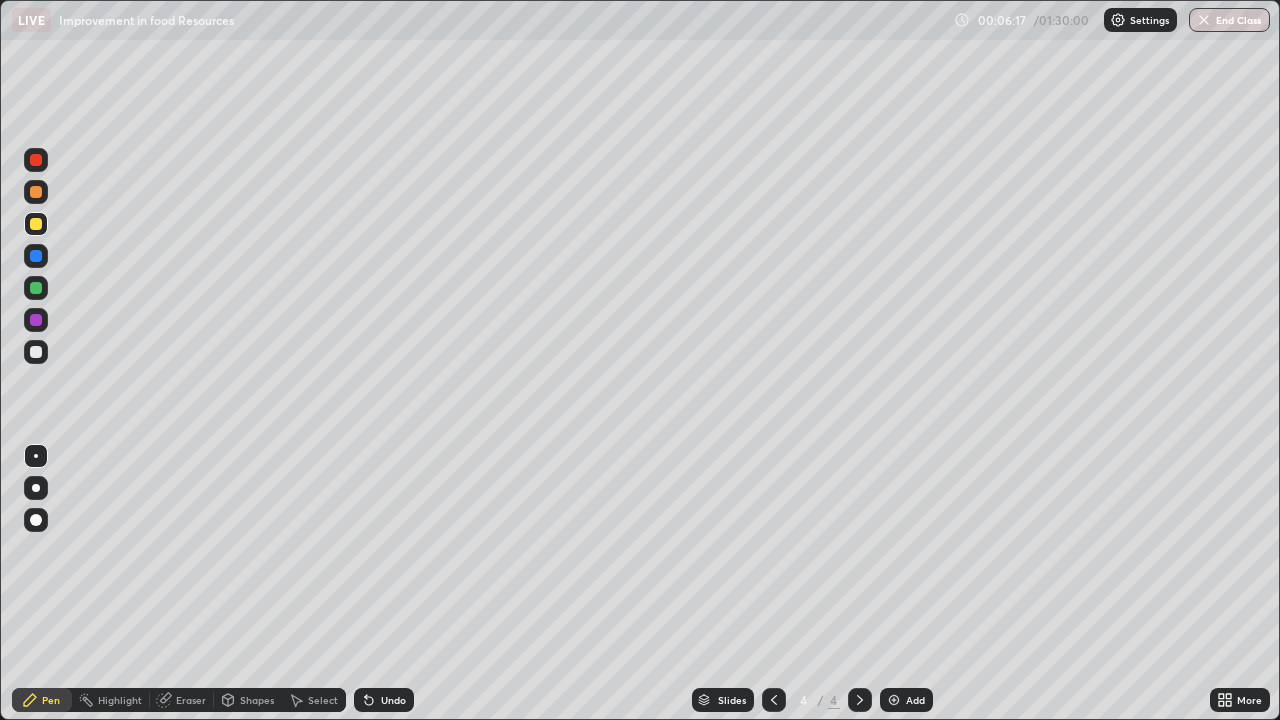 click on "Undo" at bounding box center [393, 700] 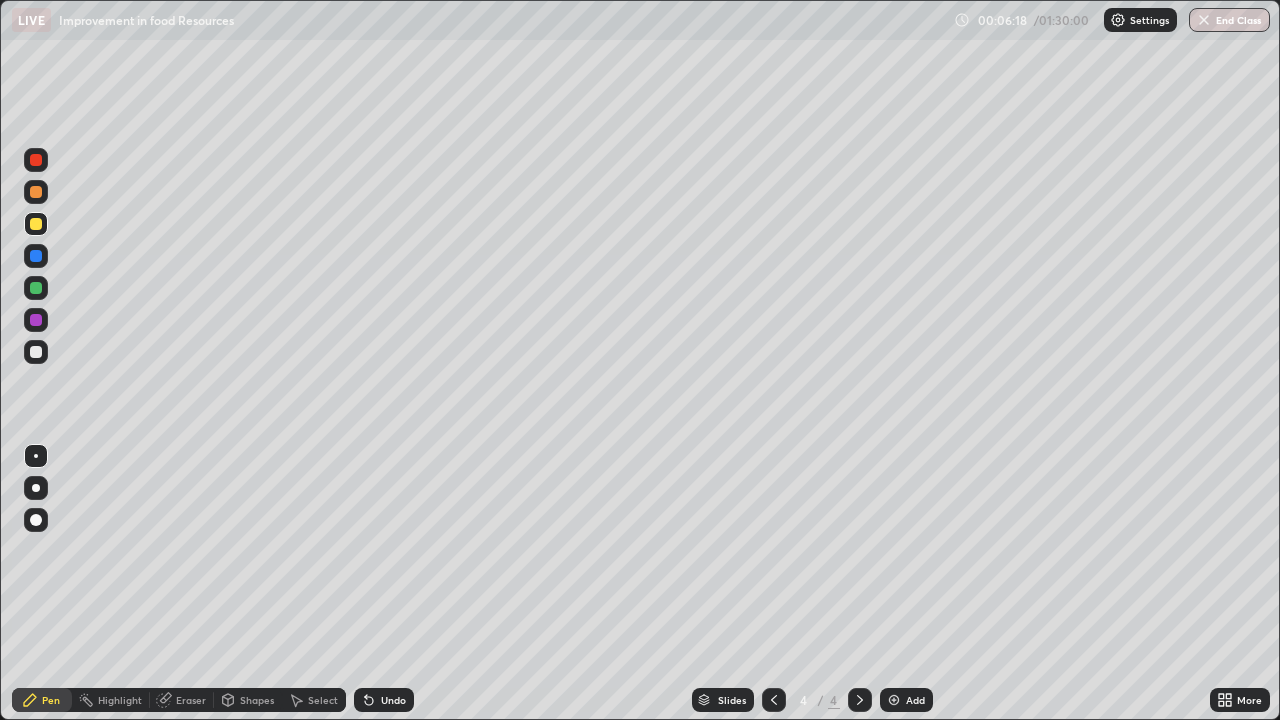 click on "Undo" at bounding box center (384, 700) 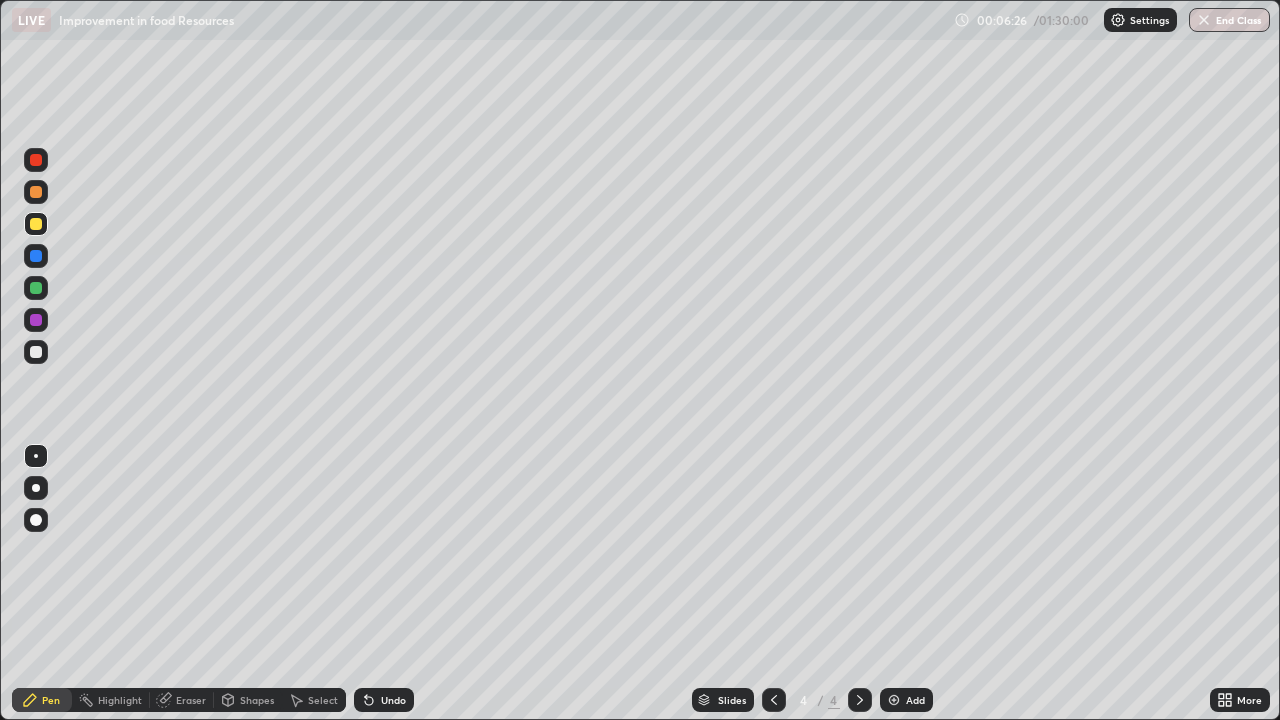 click at bounding box center [36, 352] 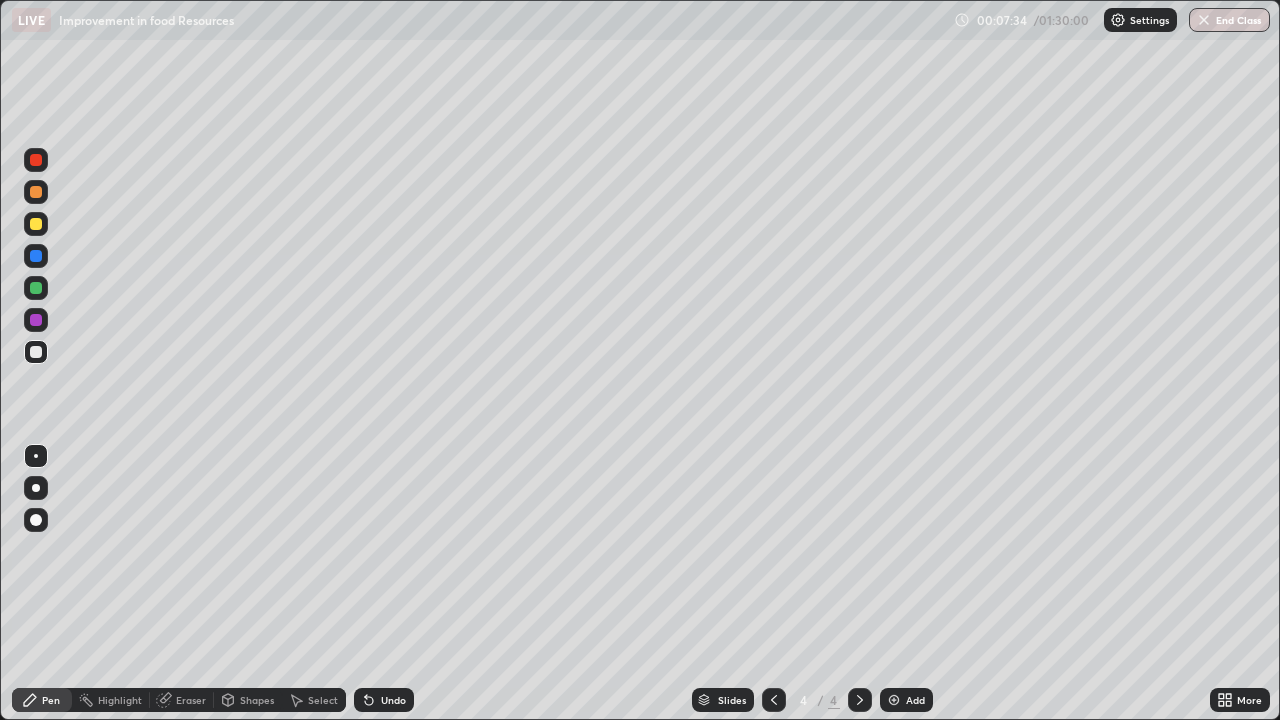 click 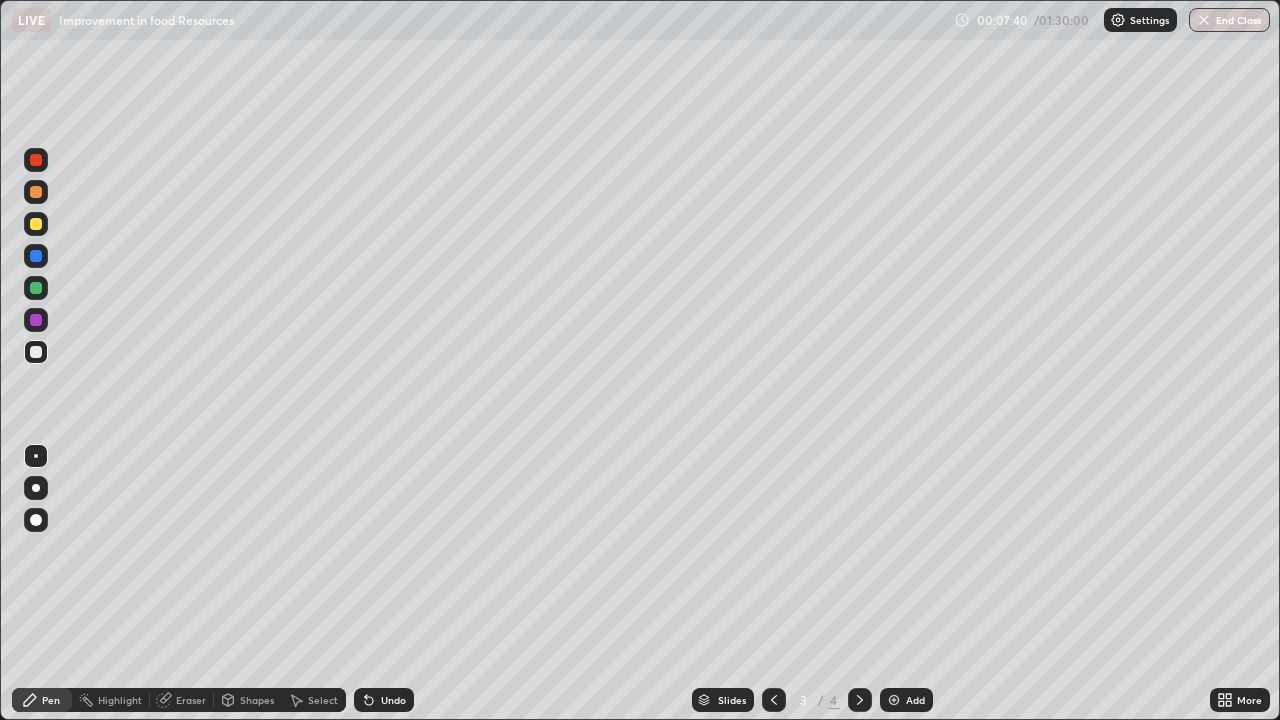 click at bounding box center [894, 700] 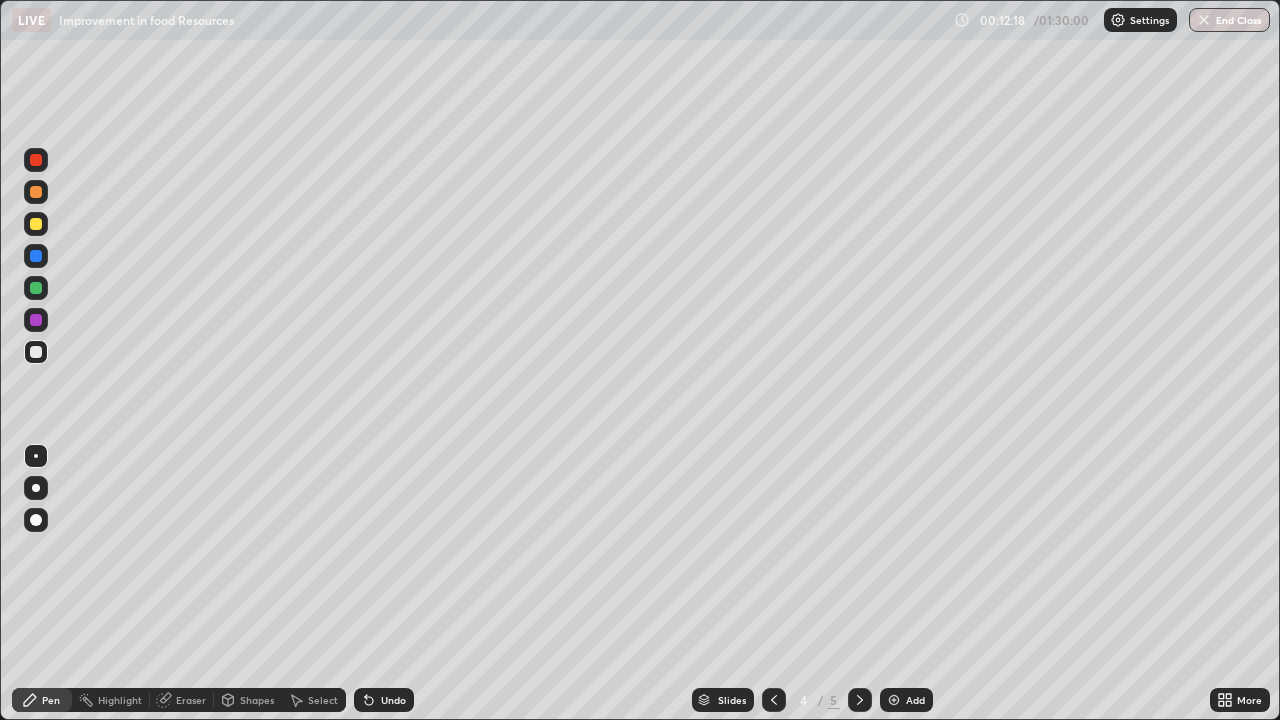 click on "Undo" at bounding box center [393, 700] 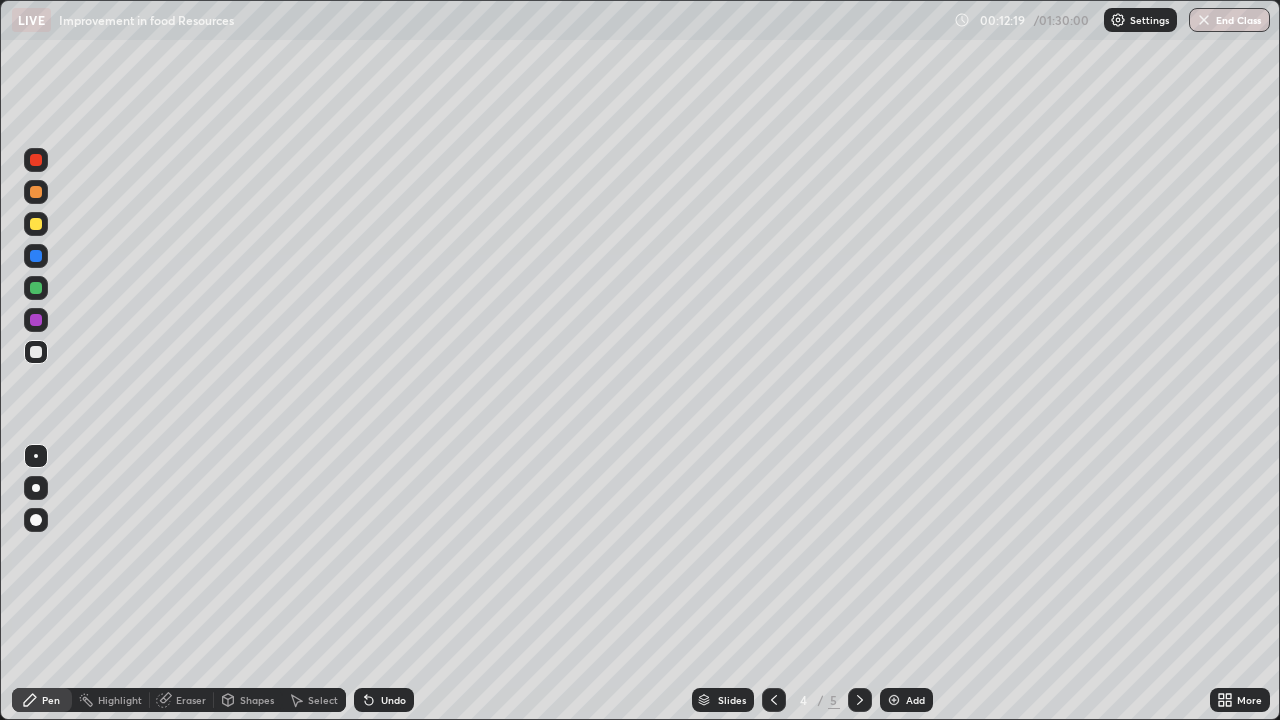 click at bounding box center (36, 288) 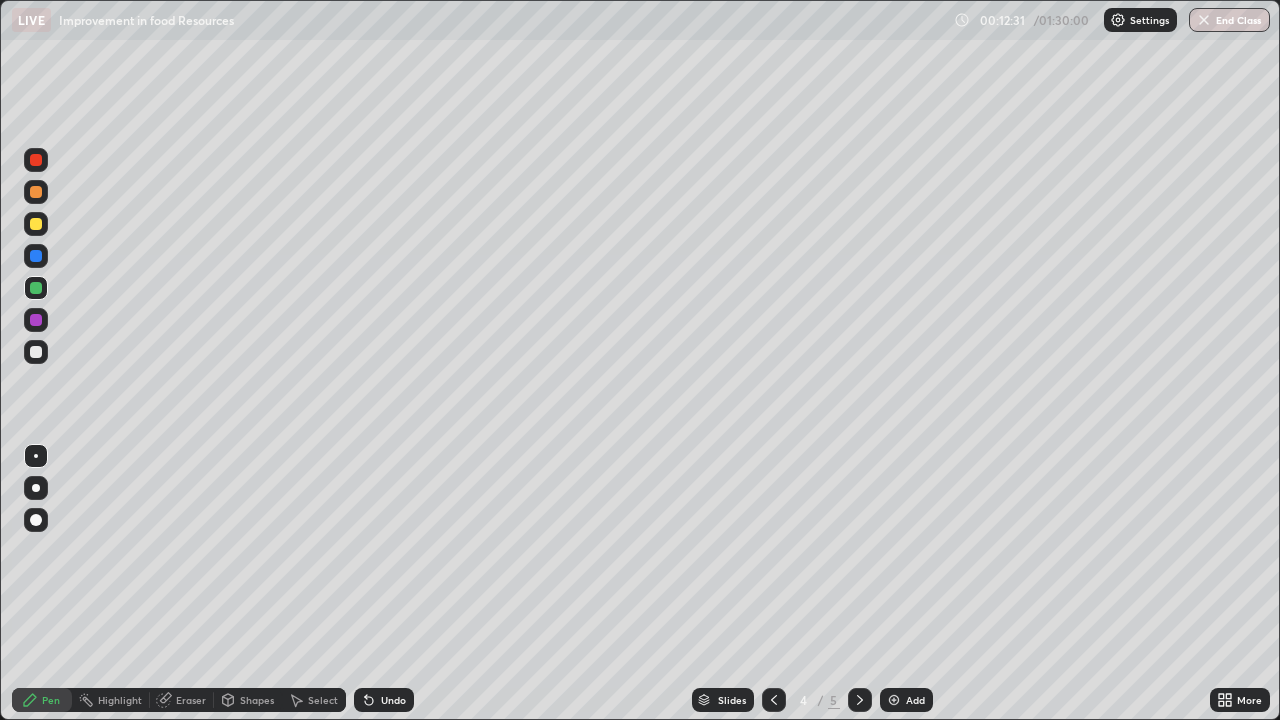 click at bounding box center [36, 256] 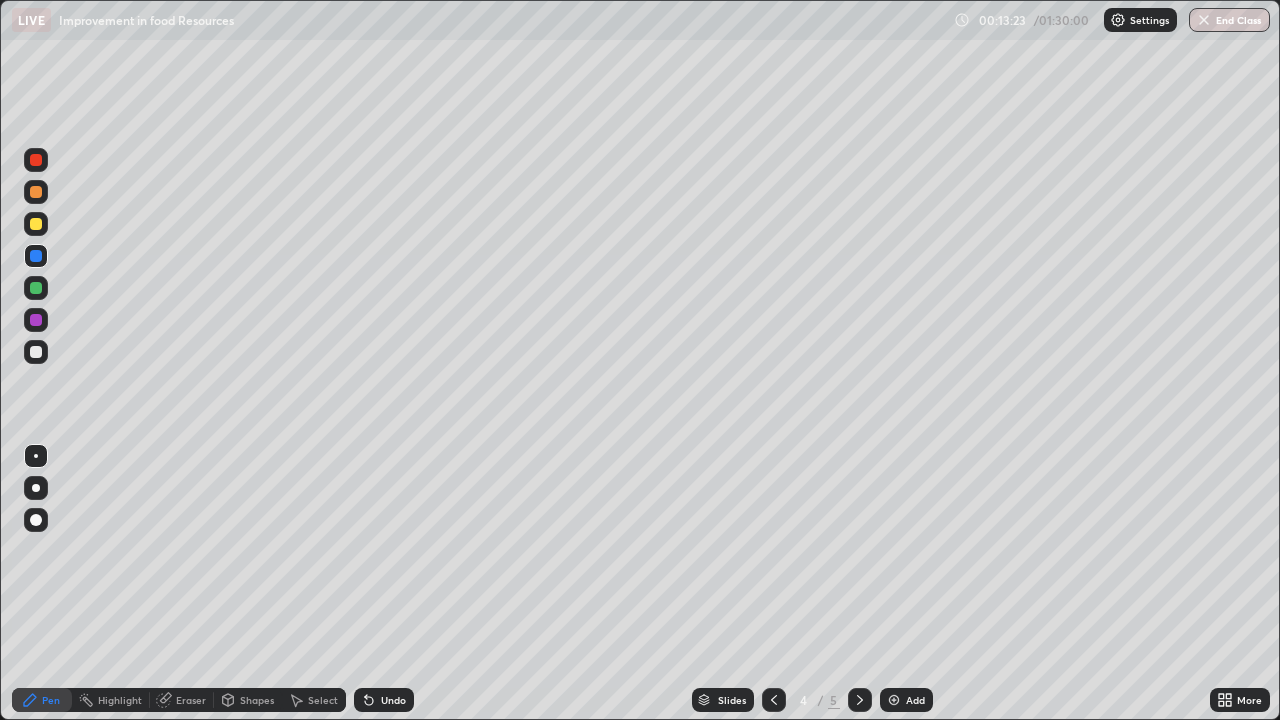 click at bounding box center (36, 352) 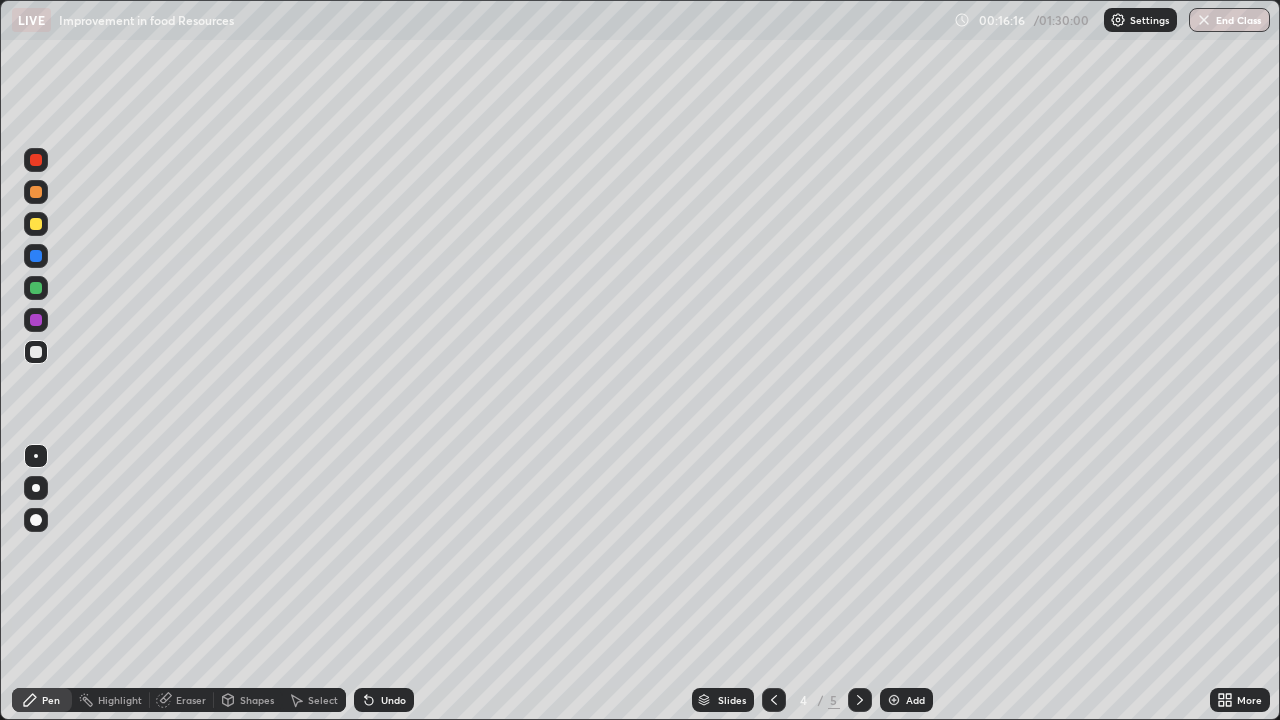 click on "Slides 4 / 5 Add" at bounding box center [812, 700] 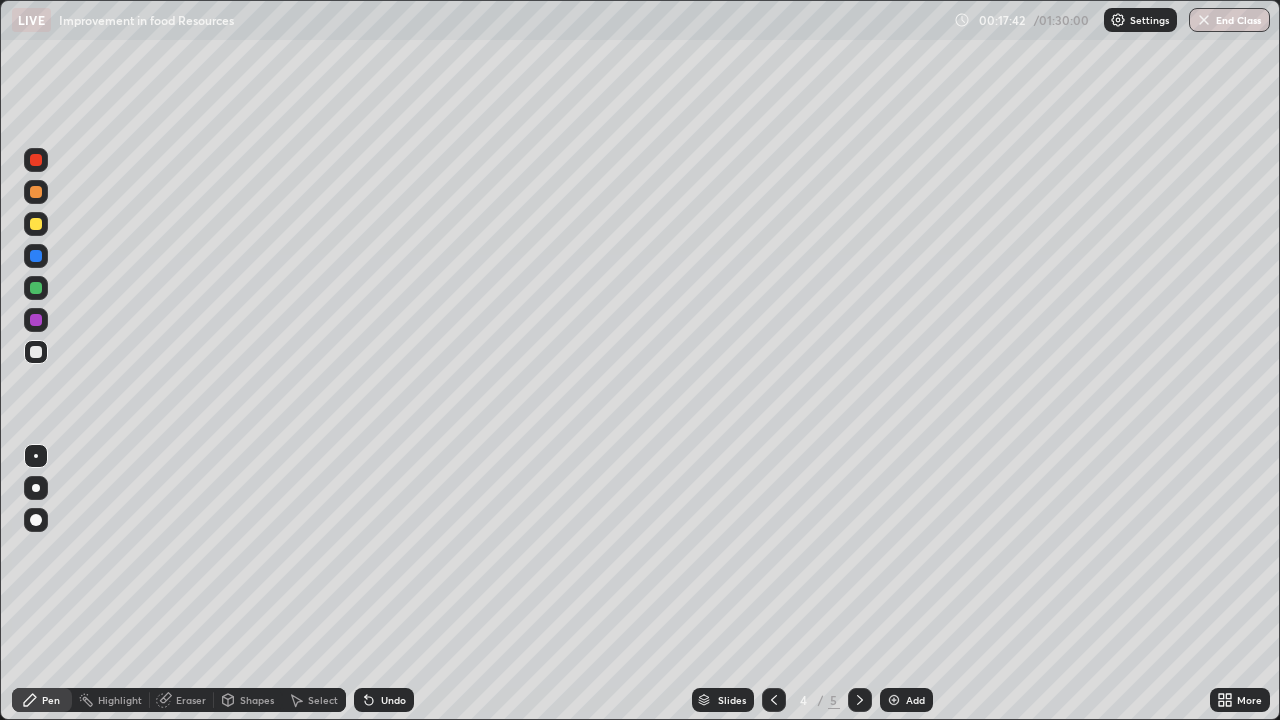 click at bounding box center [894, 700] 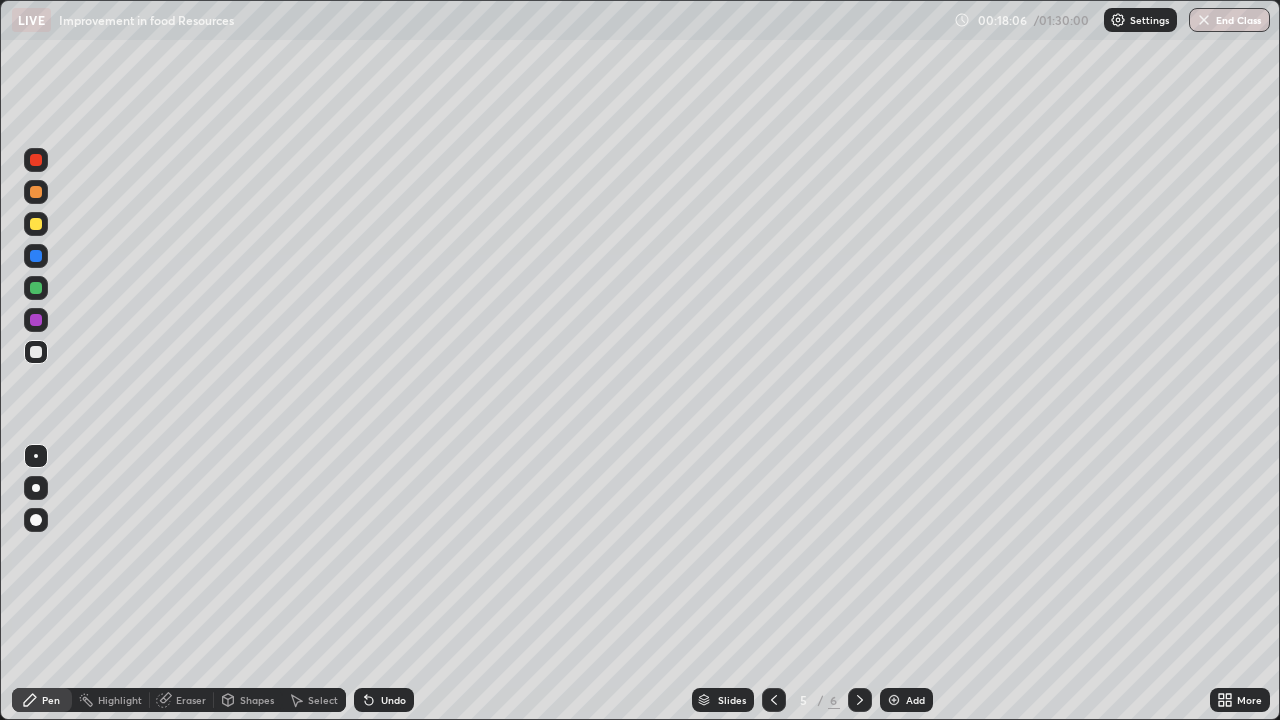 click at bounding box center [36, 288] 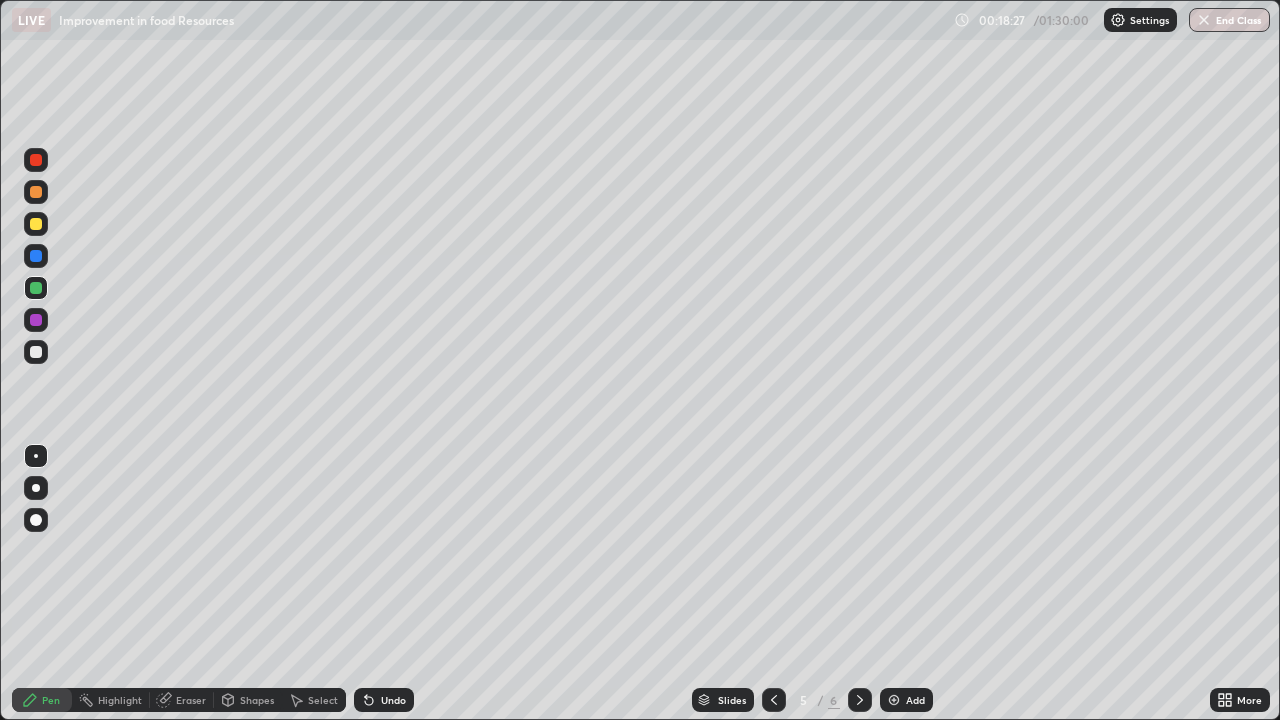 click at bounding box center (36, 320) 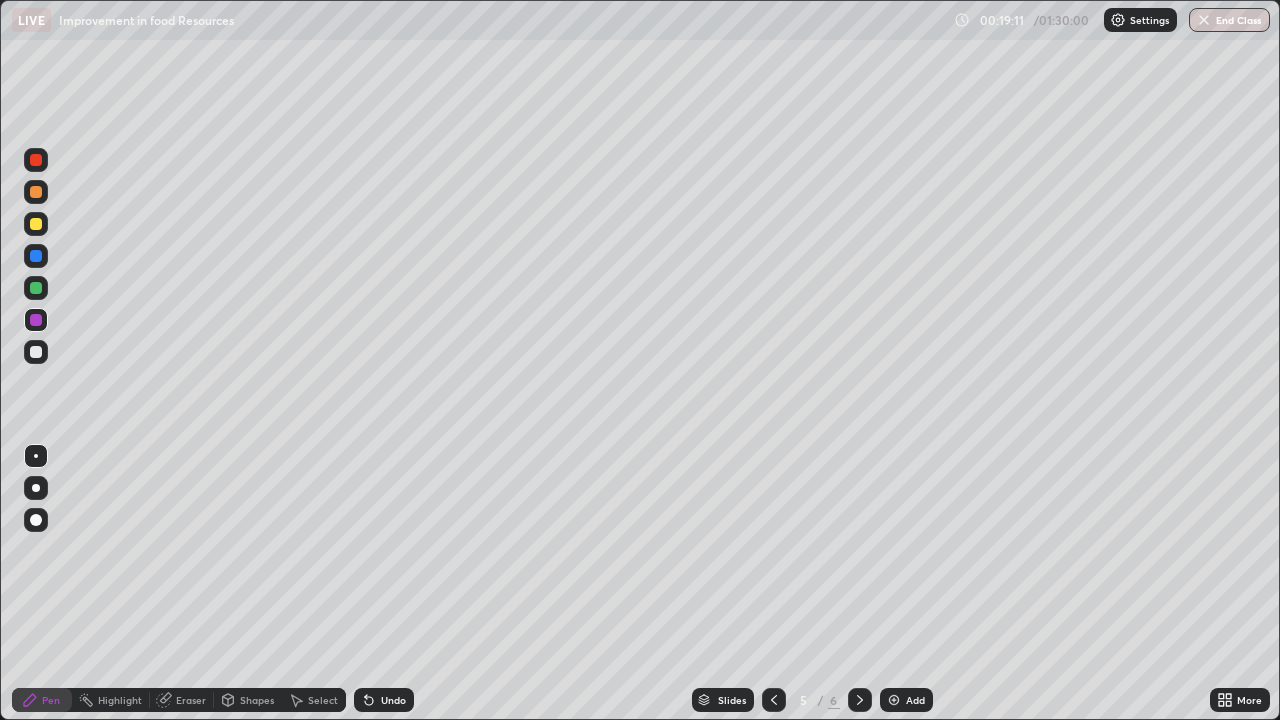 click at bounding box center (36, 224) 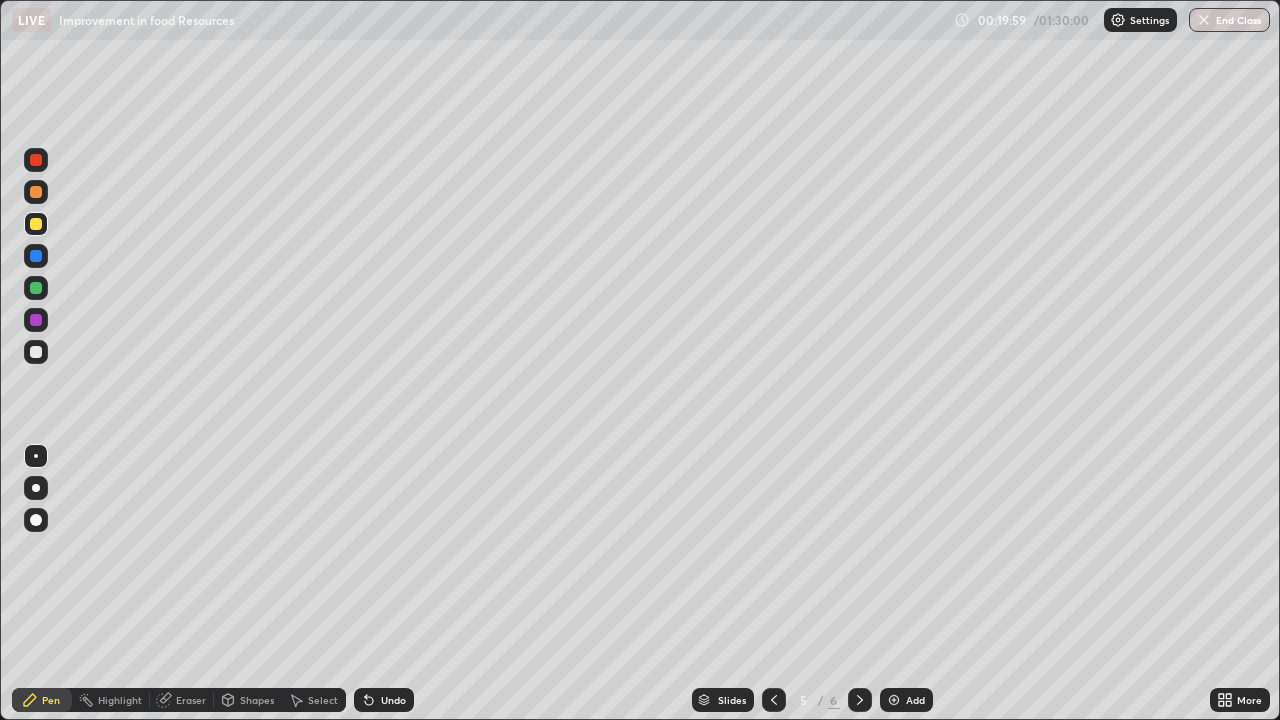 click at bounding box center (36, 224) 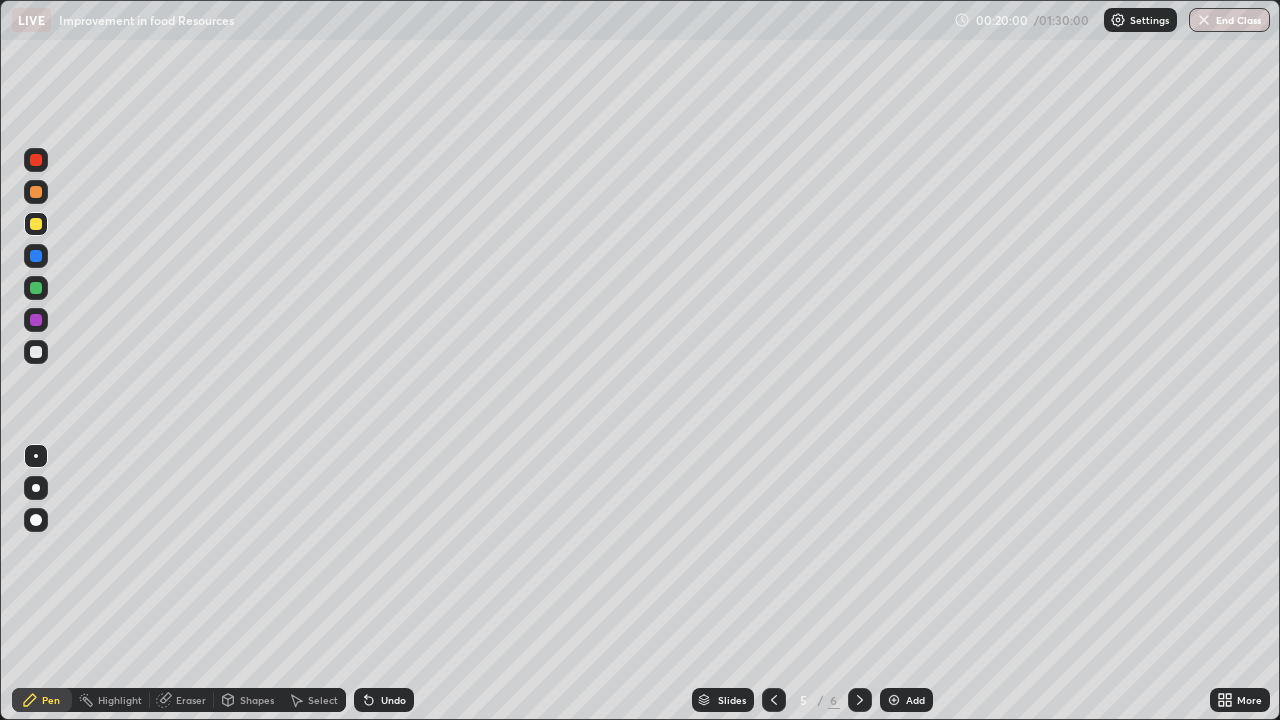 click at bounding box center [36, 288] 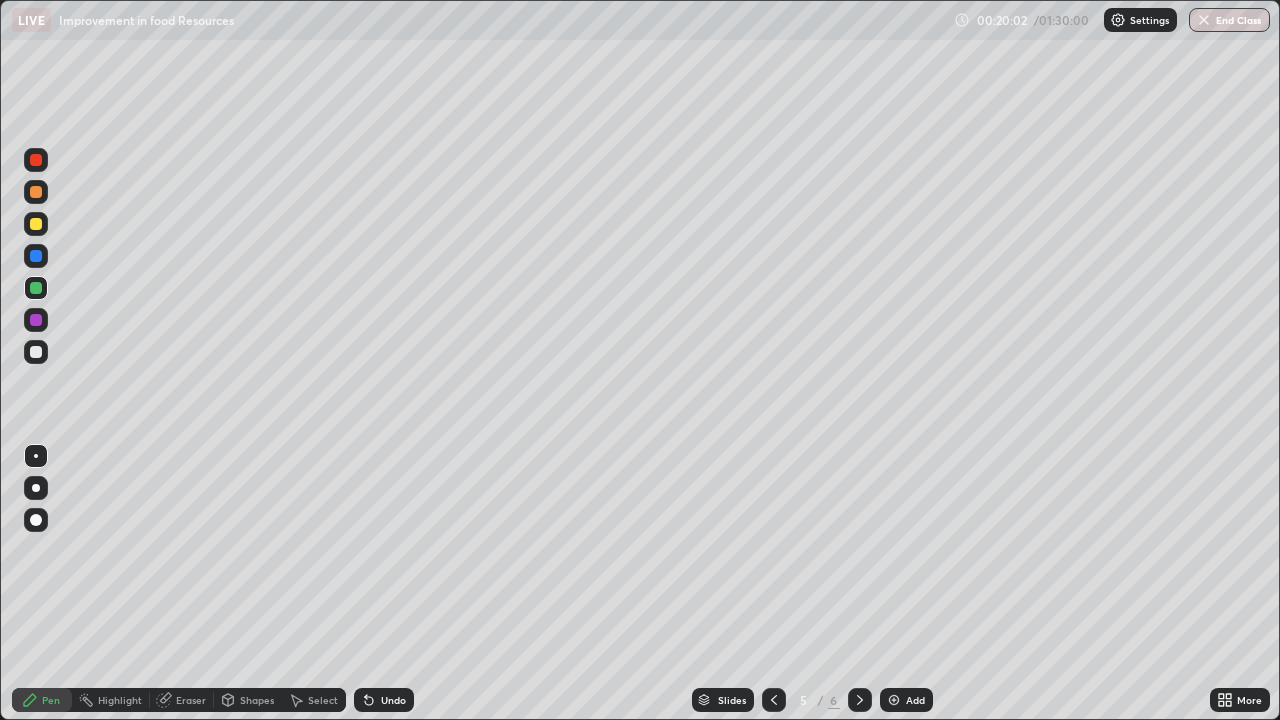 click at bounding box center [36, 192] 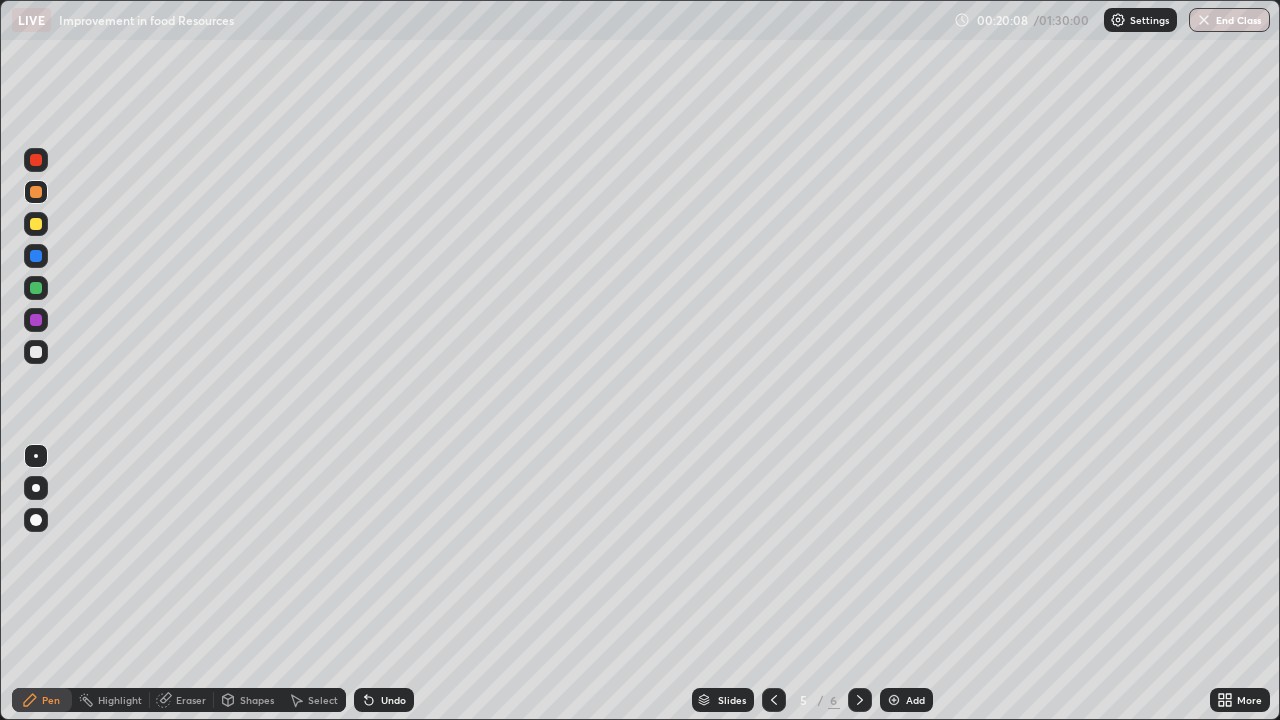 click on "Undo" at bounding box center (384, 700) 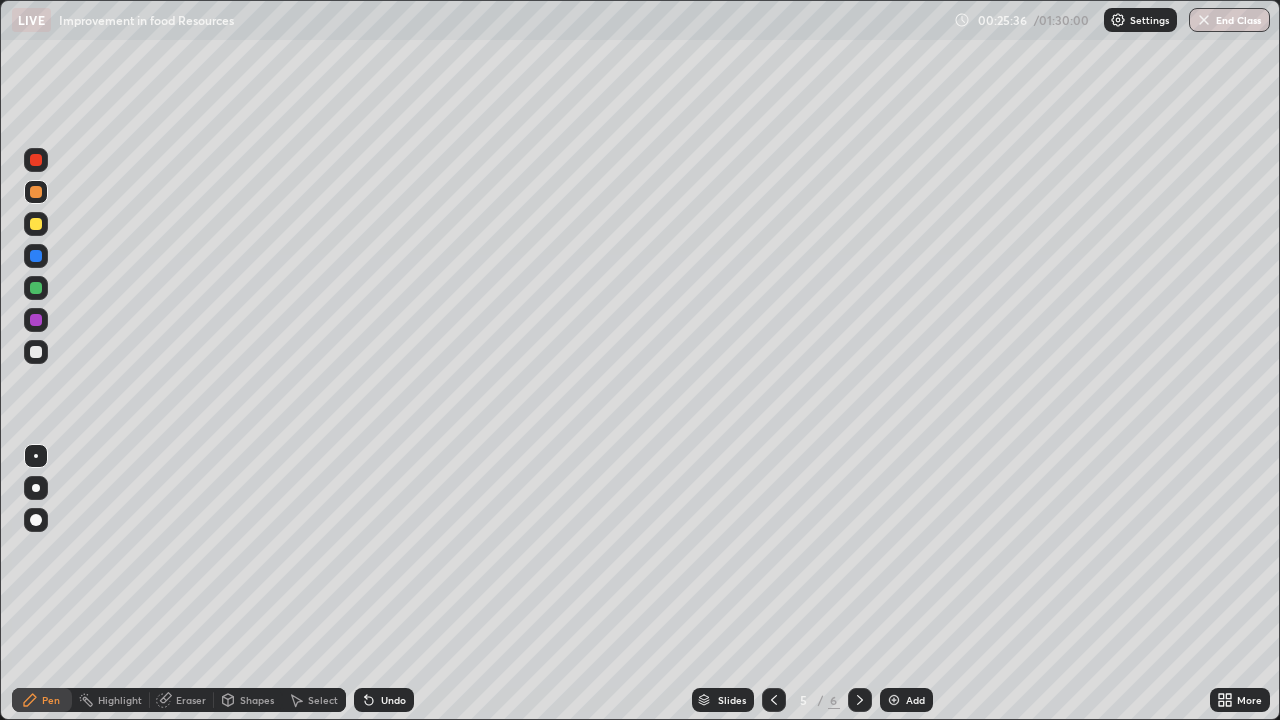 click 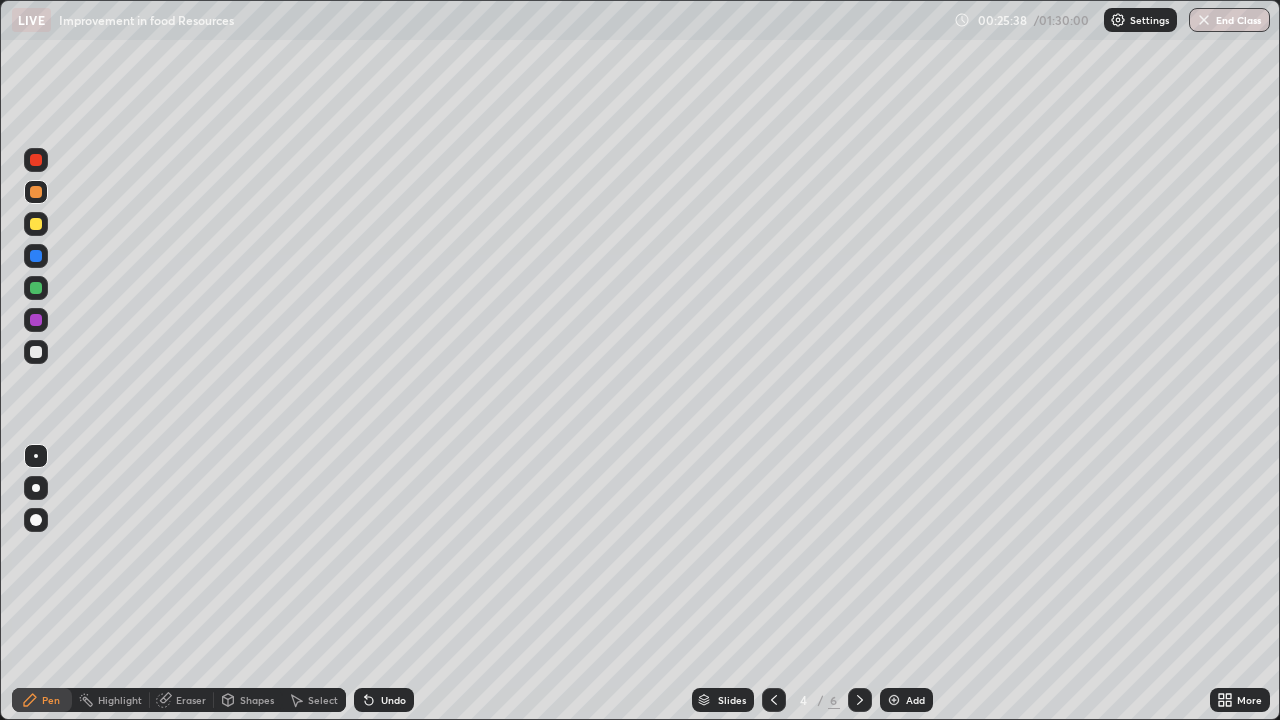 click 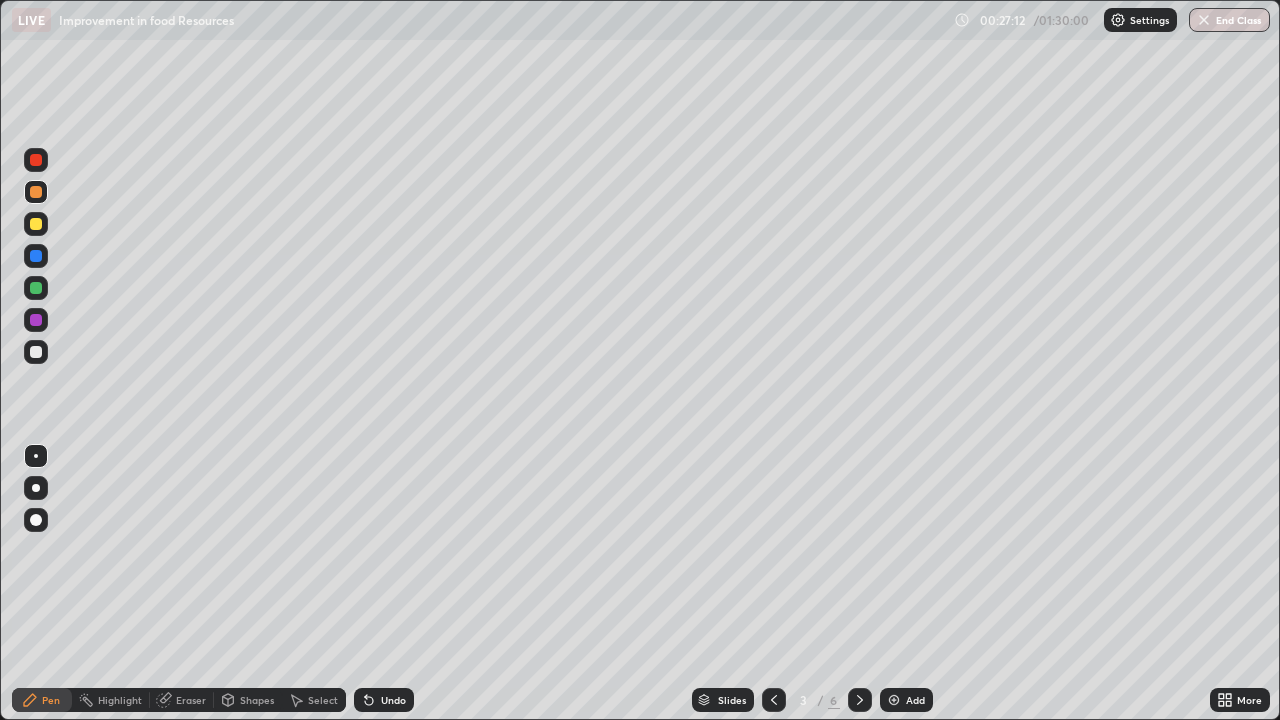 click 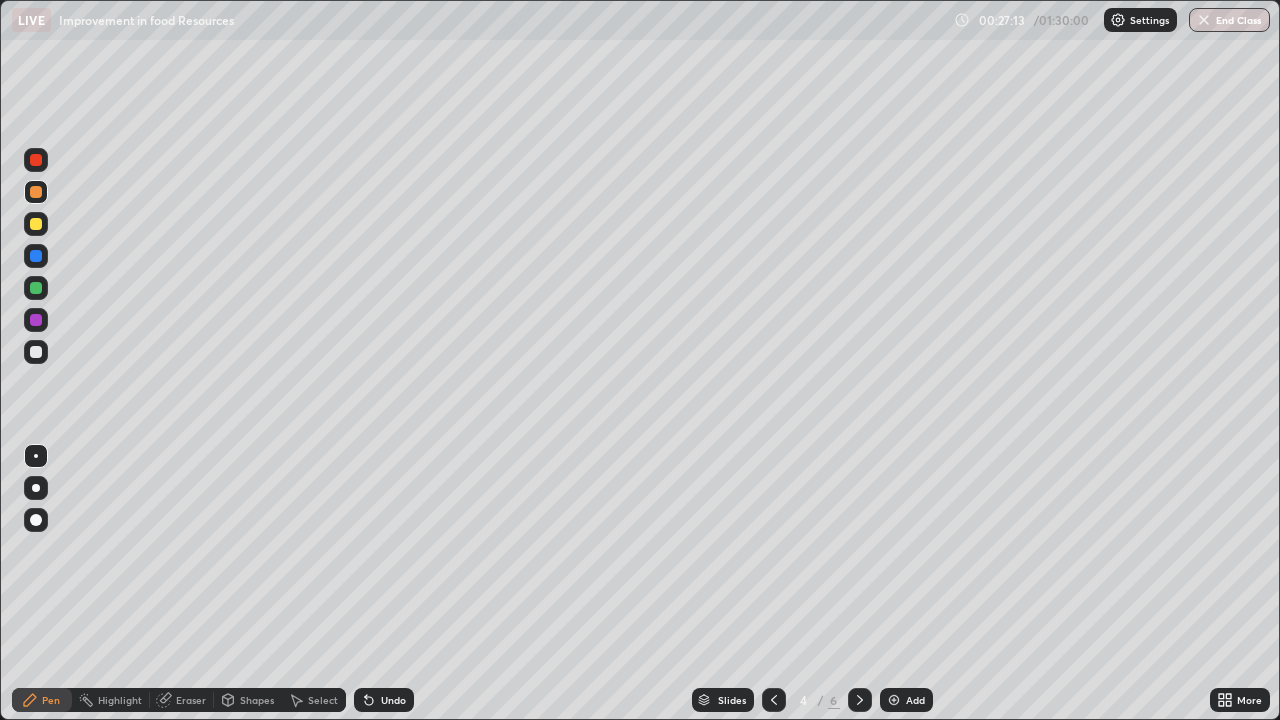 click 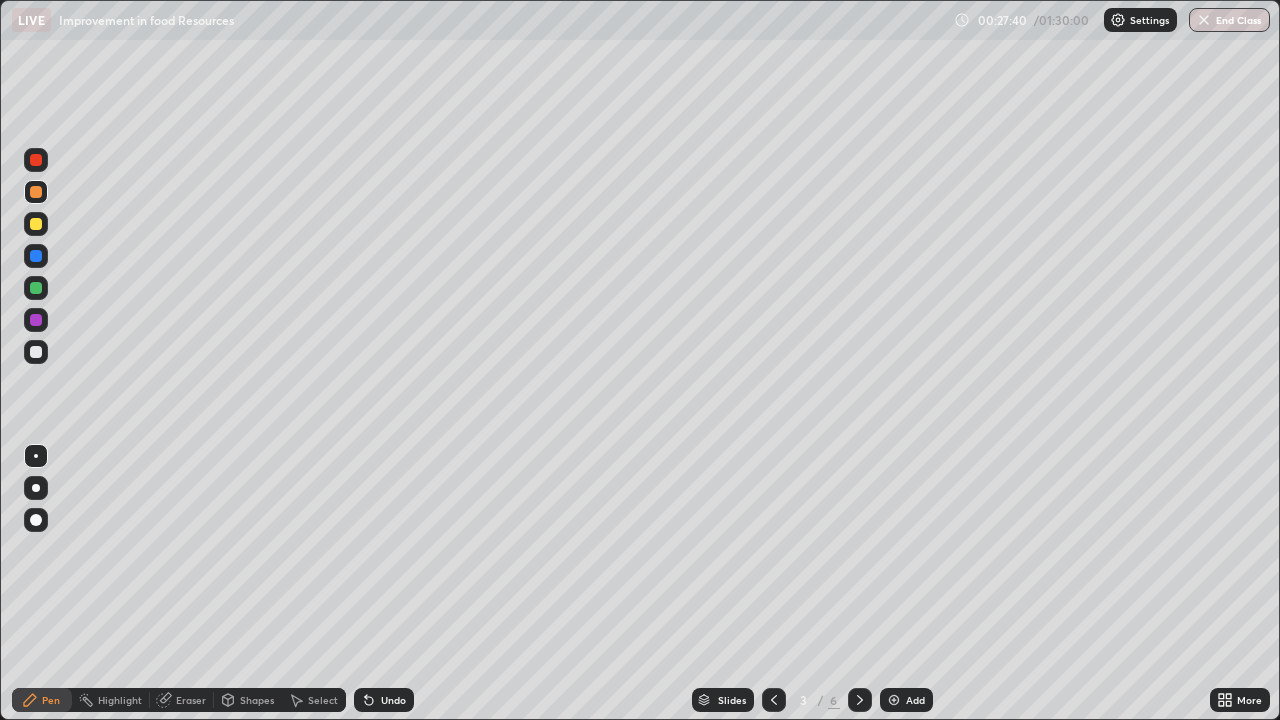 click 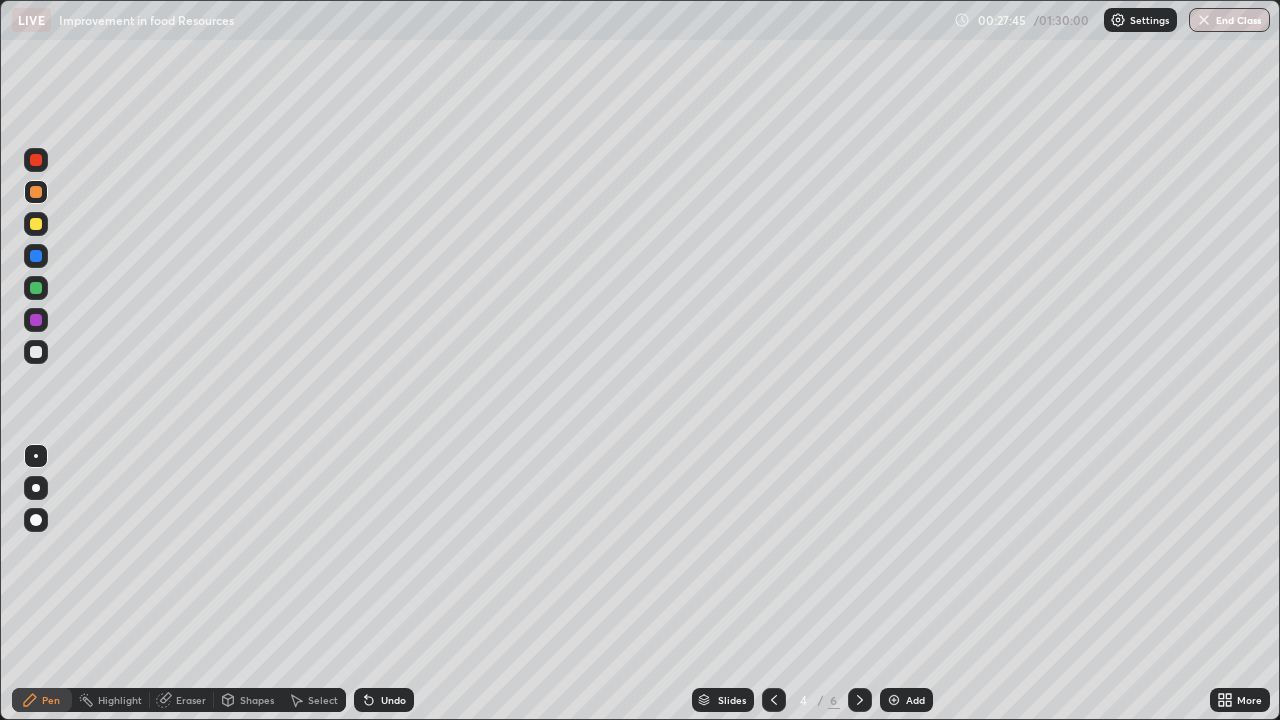 click at bounding box center [36, 160] 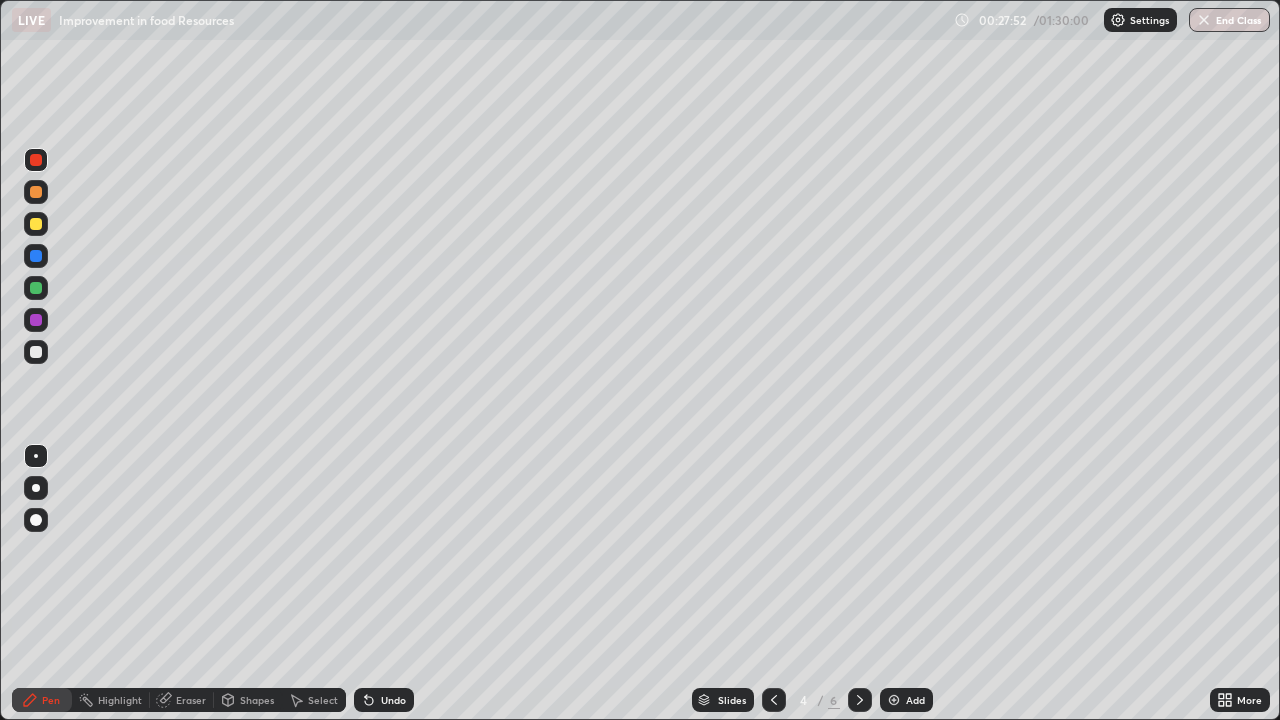click at bounding box center (36, 224) 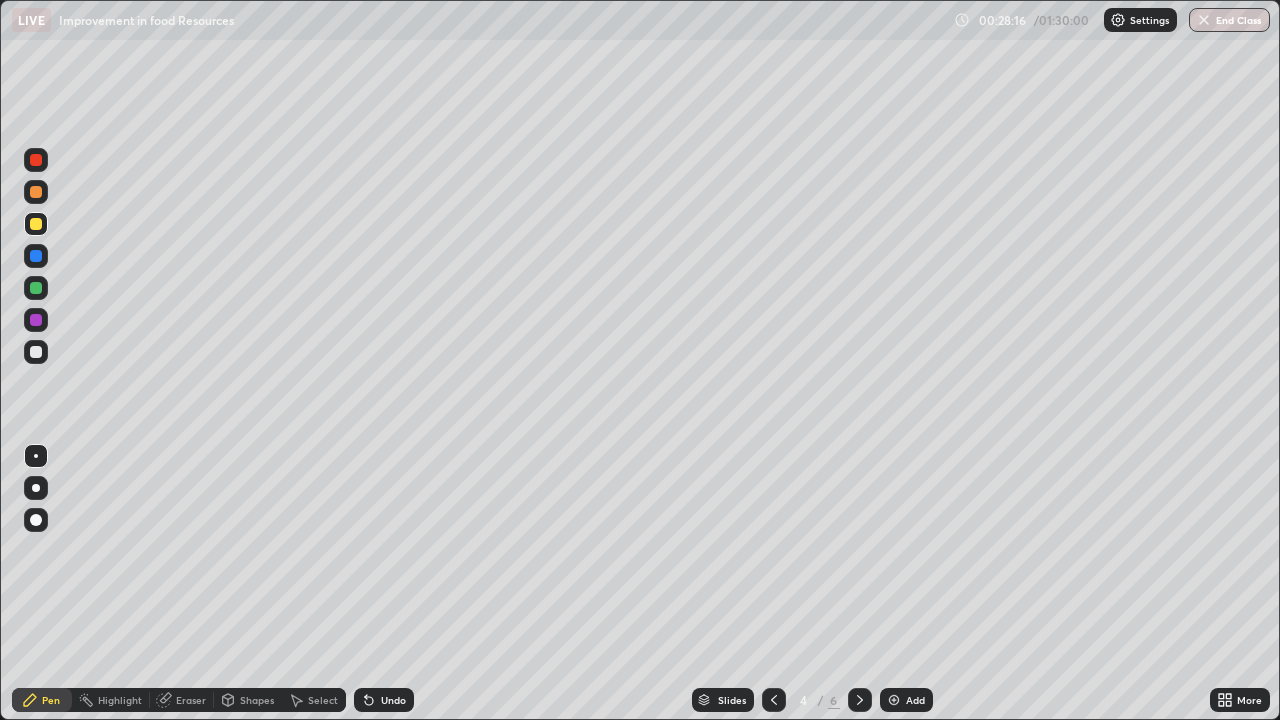 click 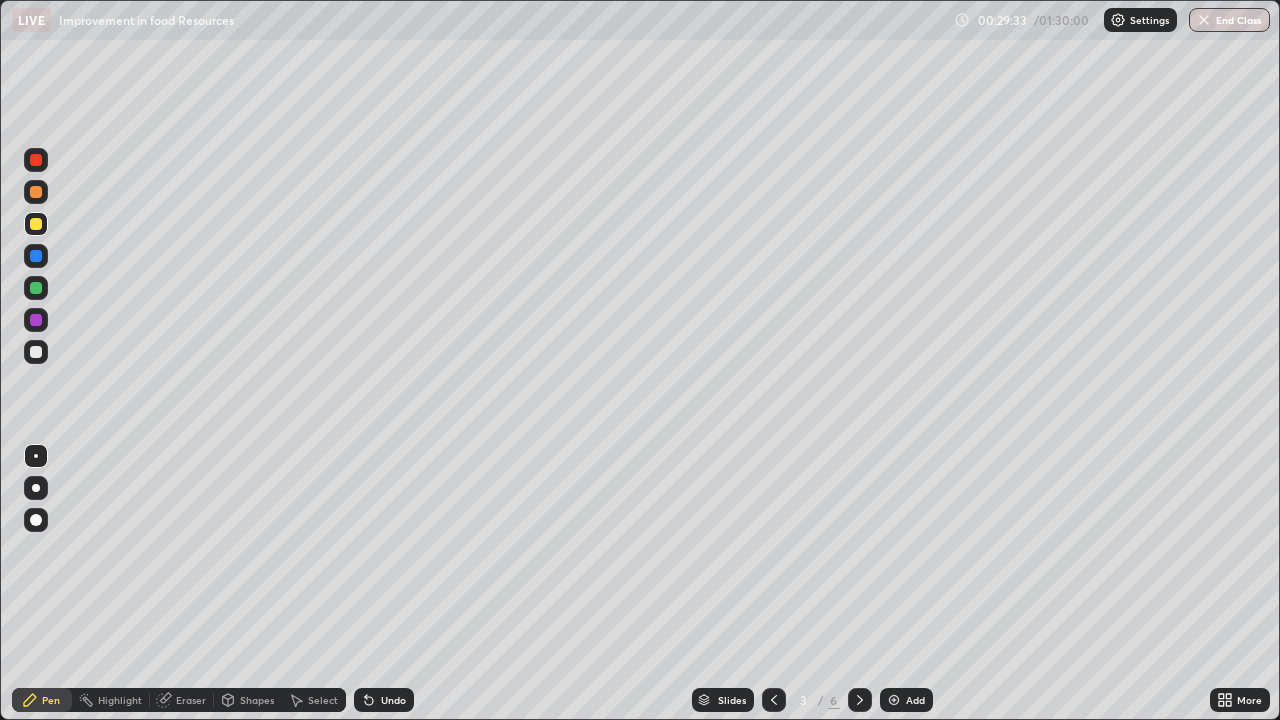 click 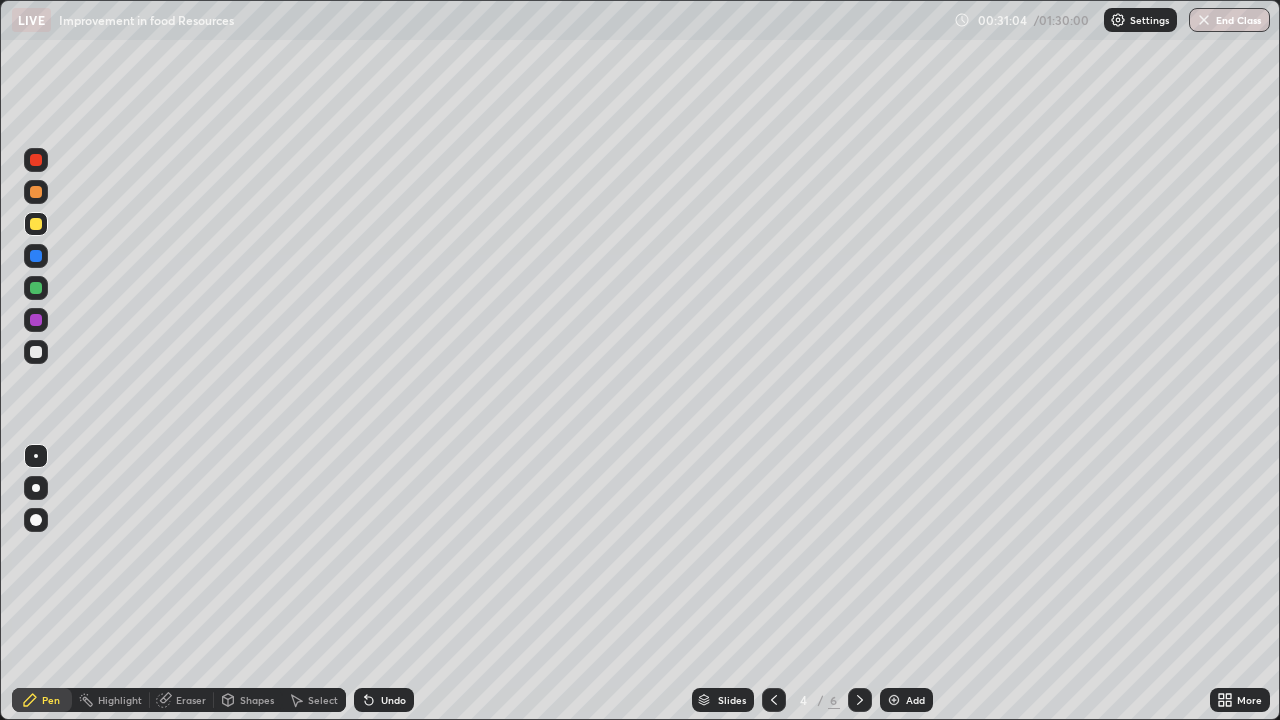 click at bounding box center (36, 224) 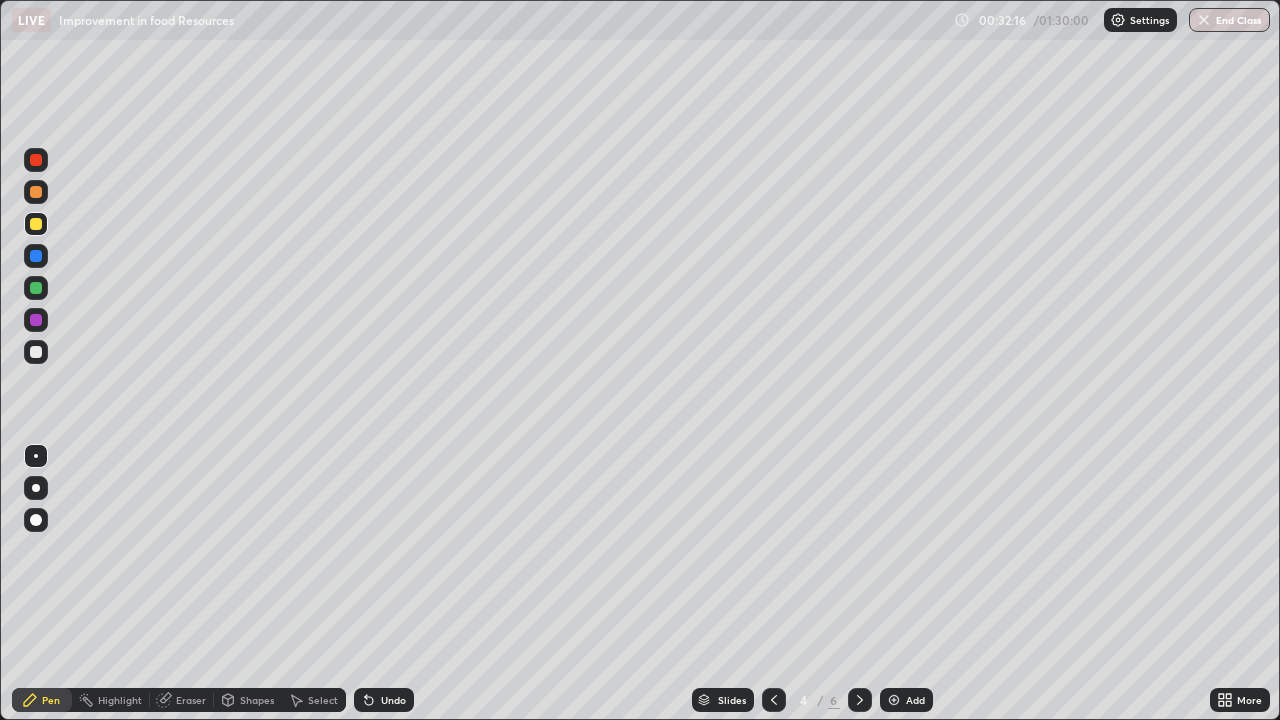 click at bounding box center (860, 700) 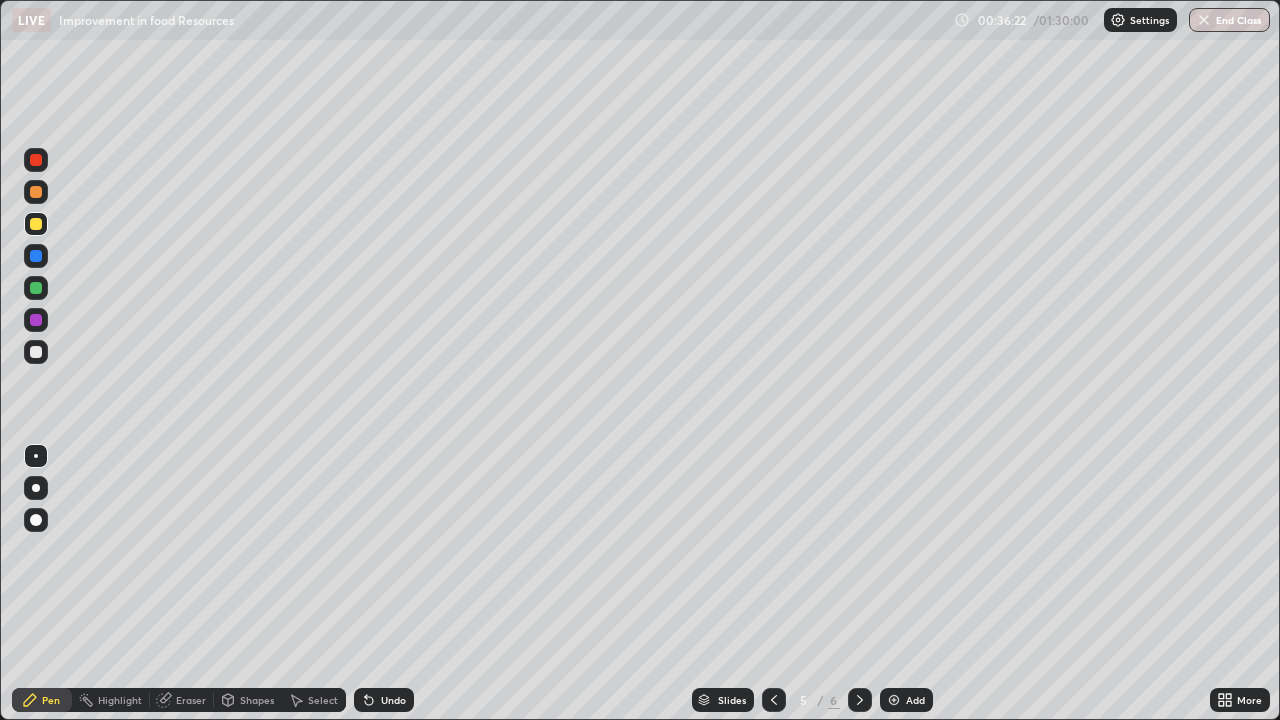 click 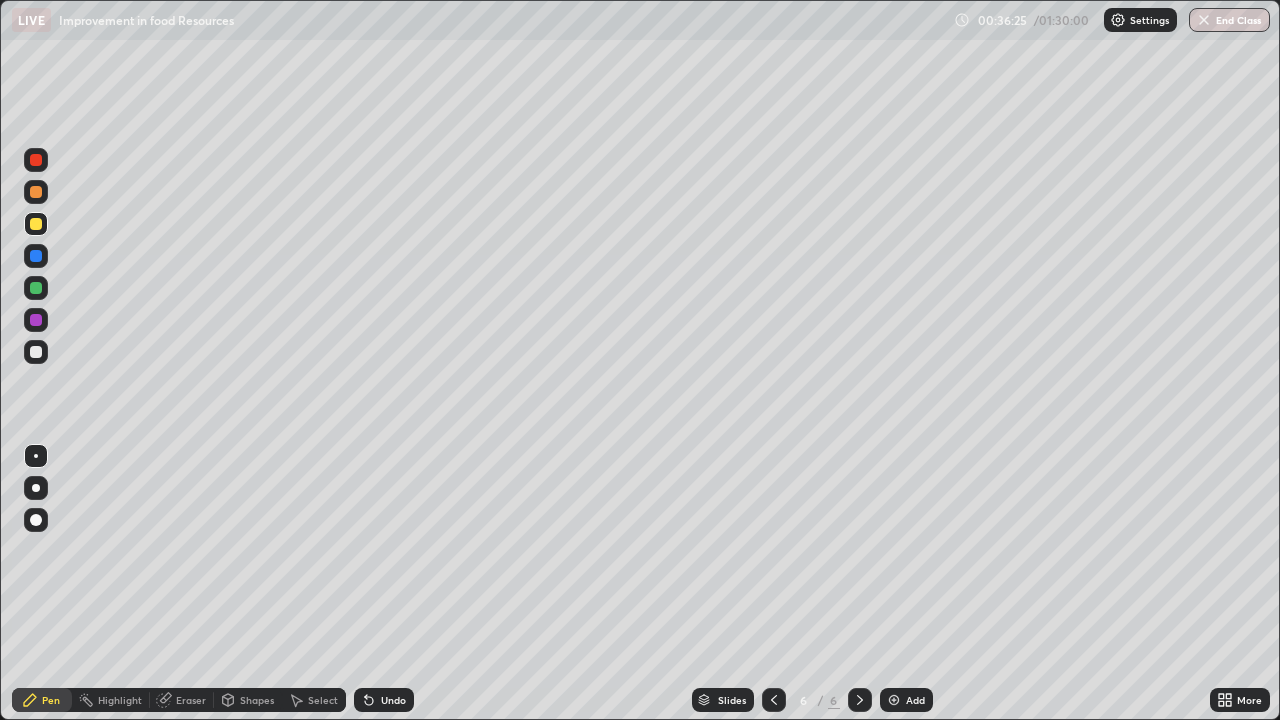 click 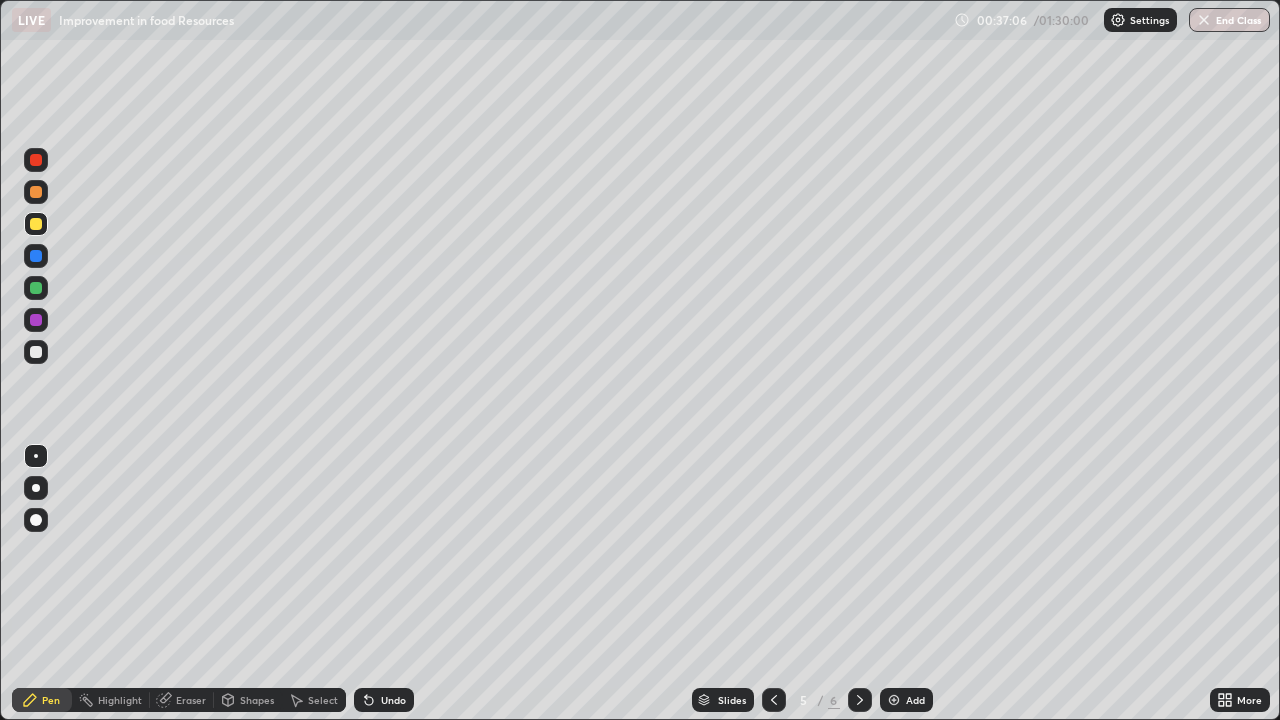 click at bounding box center (894, 700) 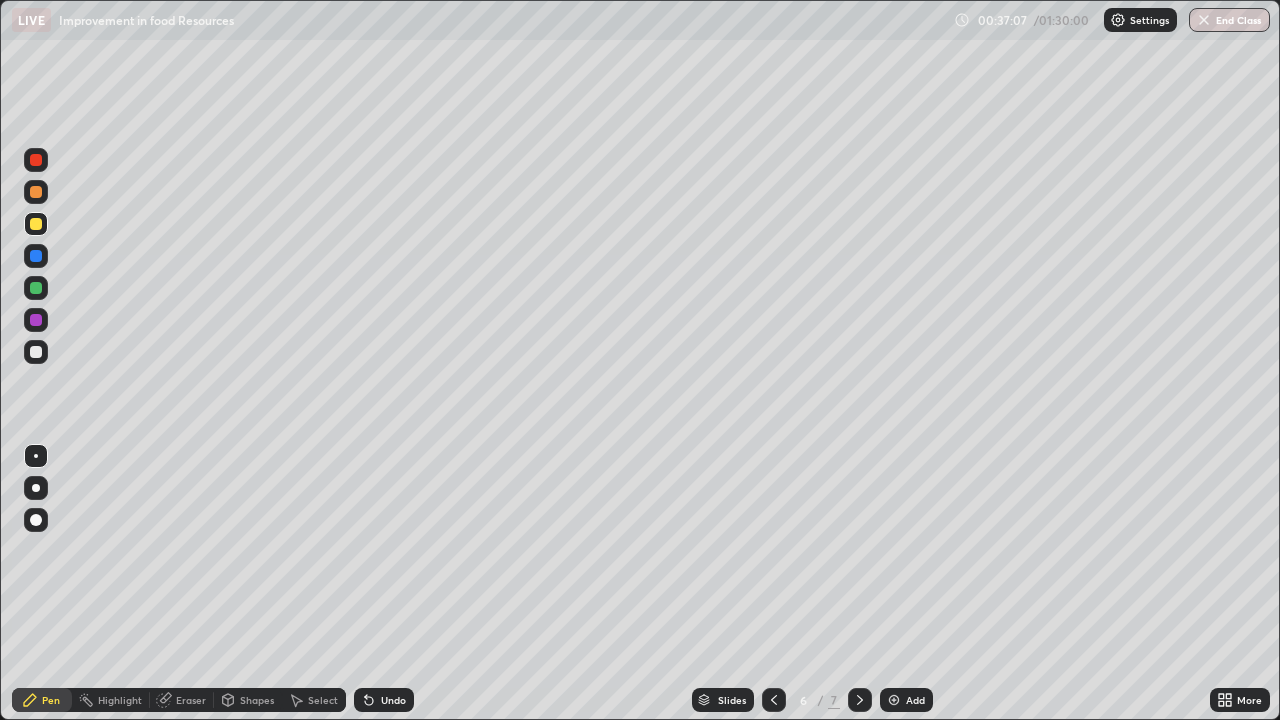 click at bounding box center [36, 352] 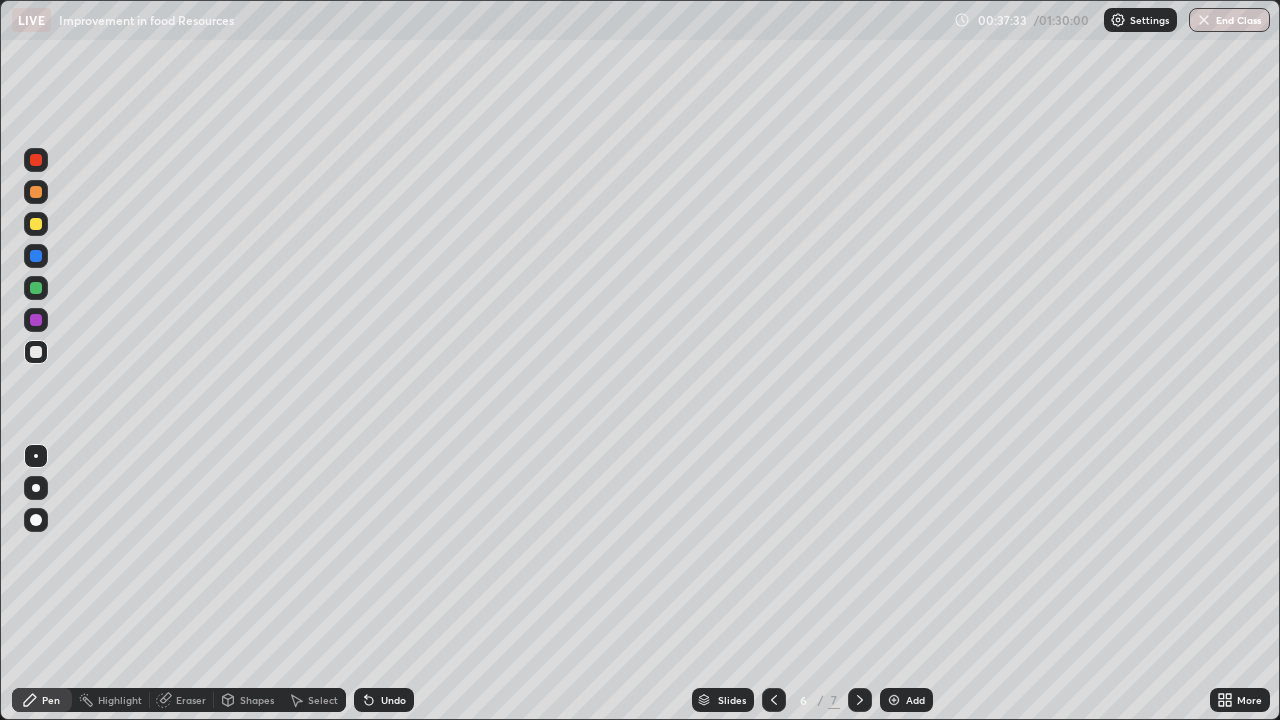 click at bounding box center (36, 288) 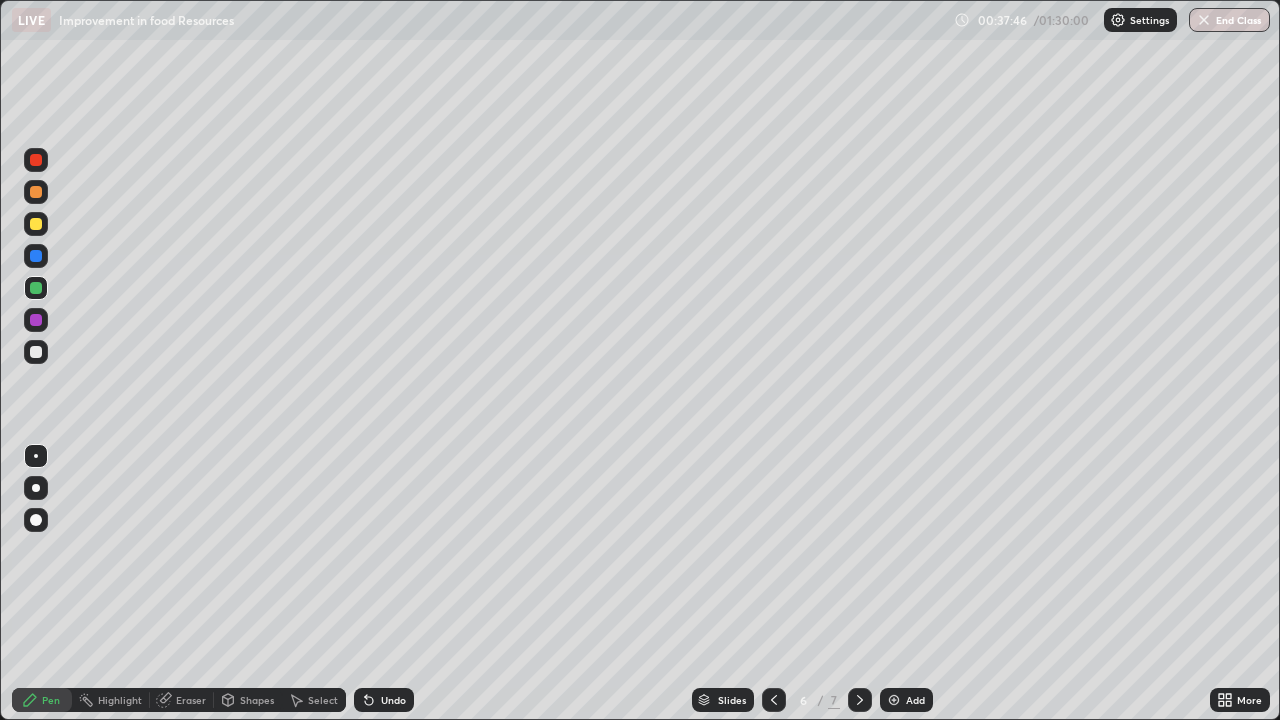 click at bounding box center (36, 224) 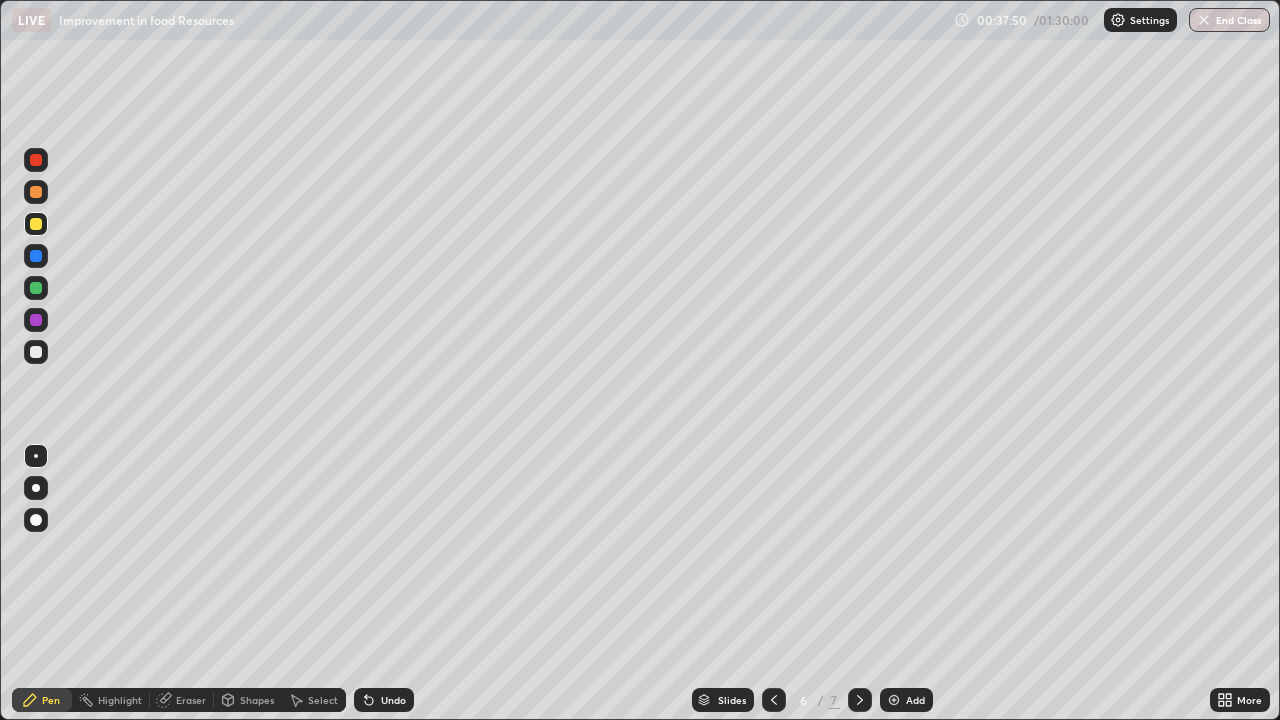 click at bounding box center [36, 520] 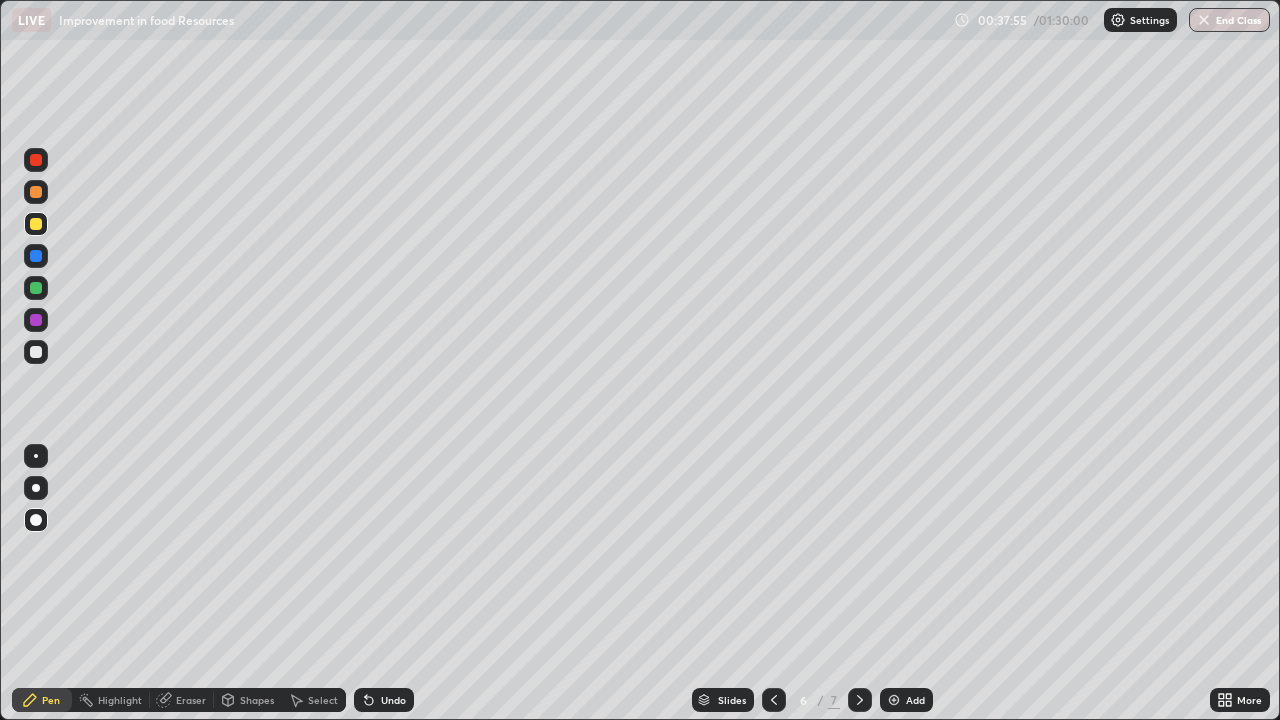 click at bounding box center (36, 456) 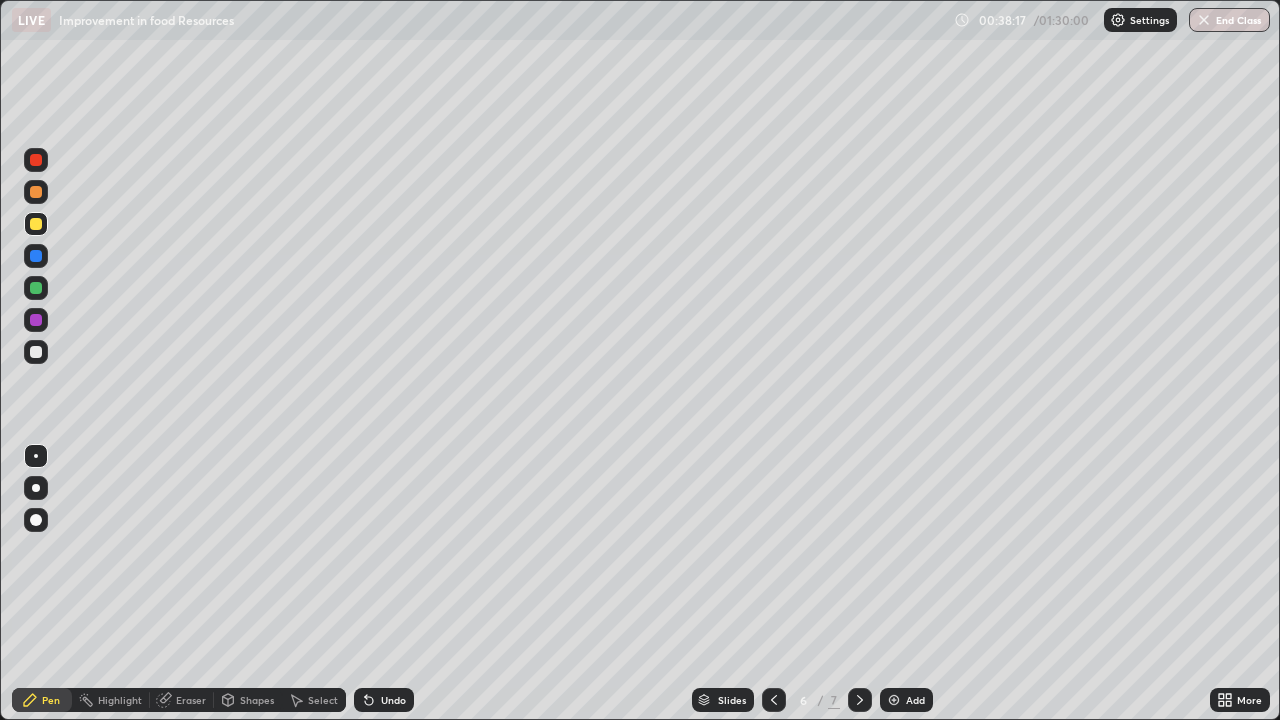 click at bounding box center [36, 256] 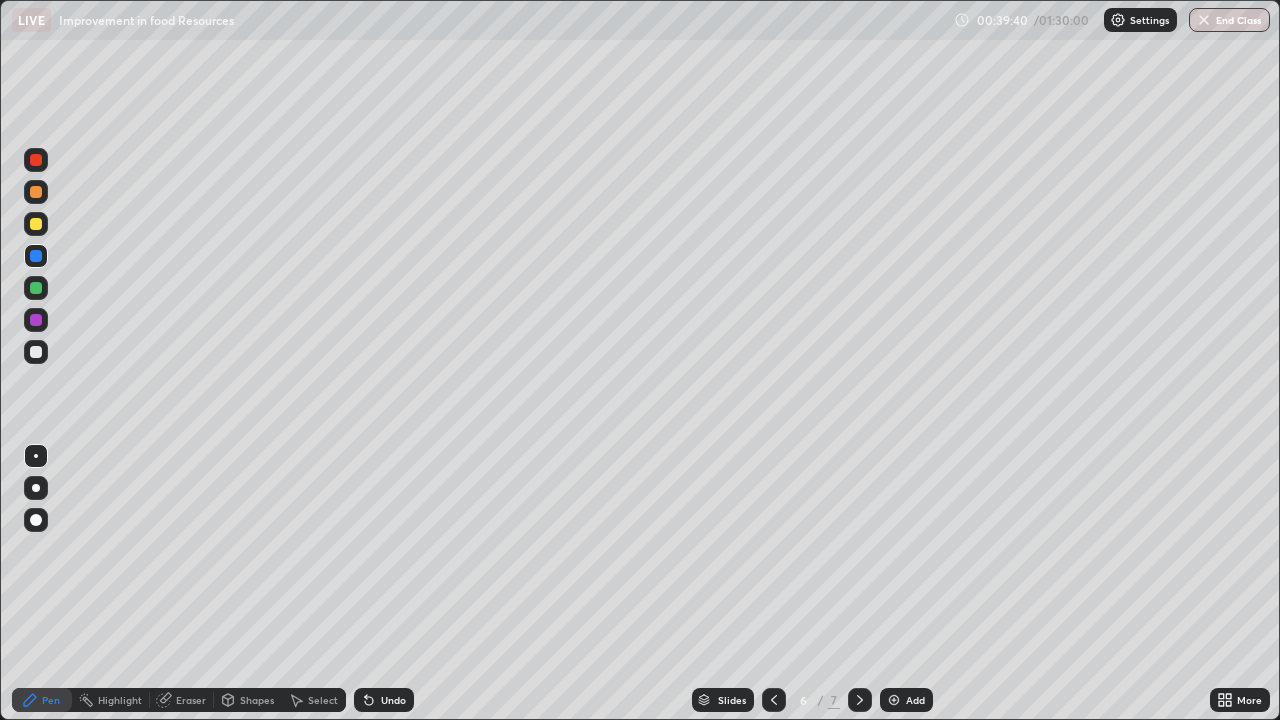 click at bounding box center [36, 224] 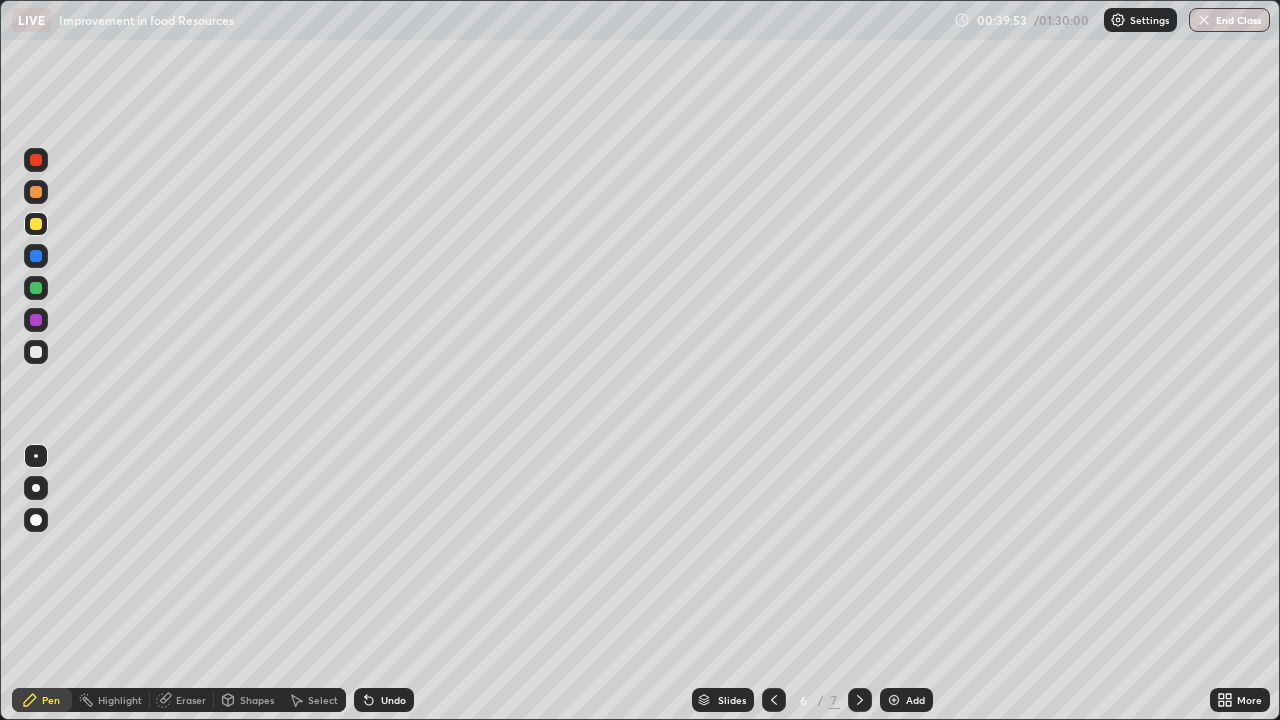click at bounding box center [36, 352] 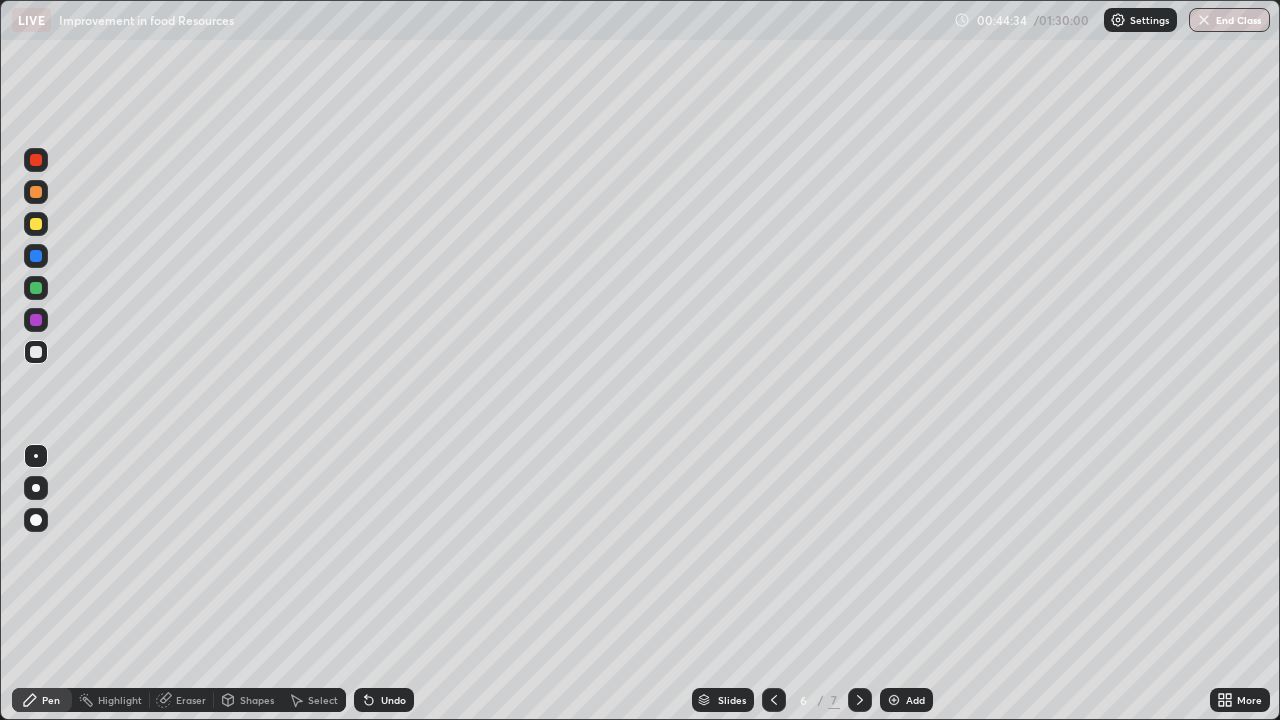 click at bounding box center (36, 224) 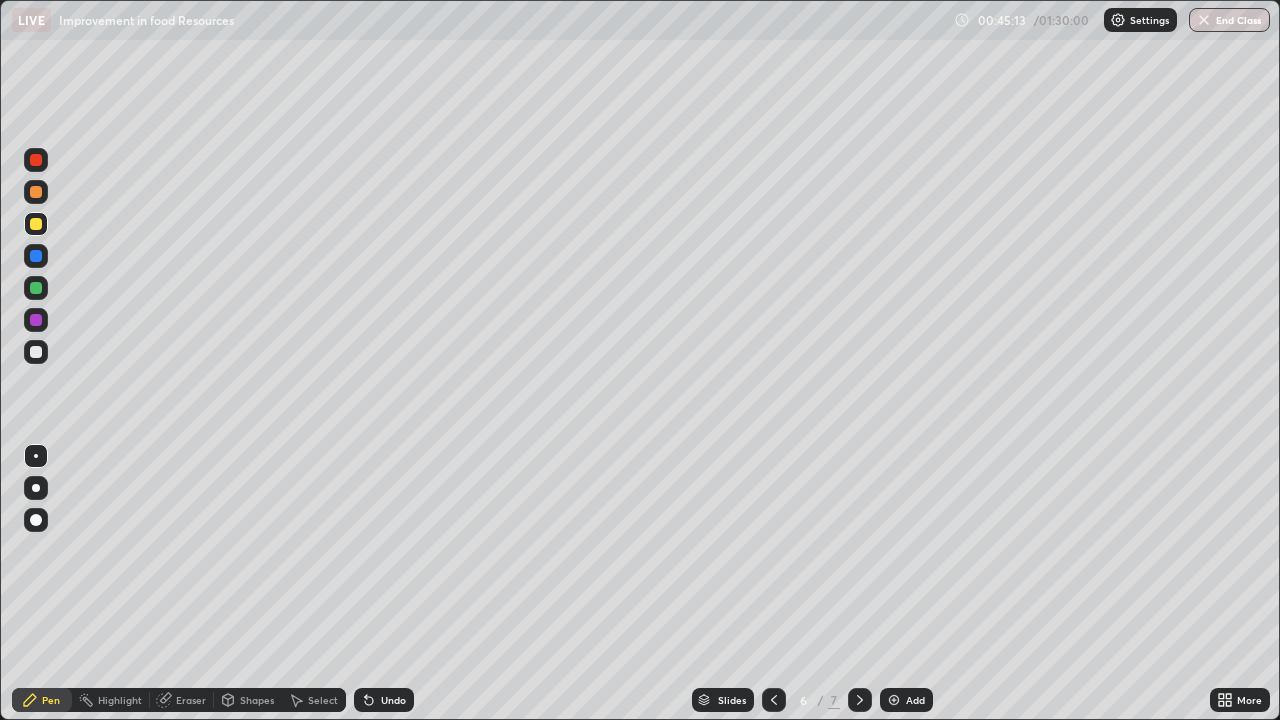 click on "Add" at bounding box center (906, 700) 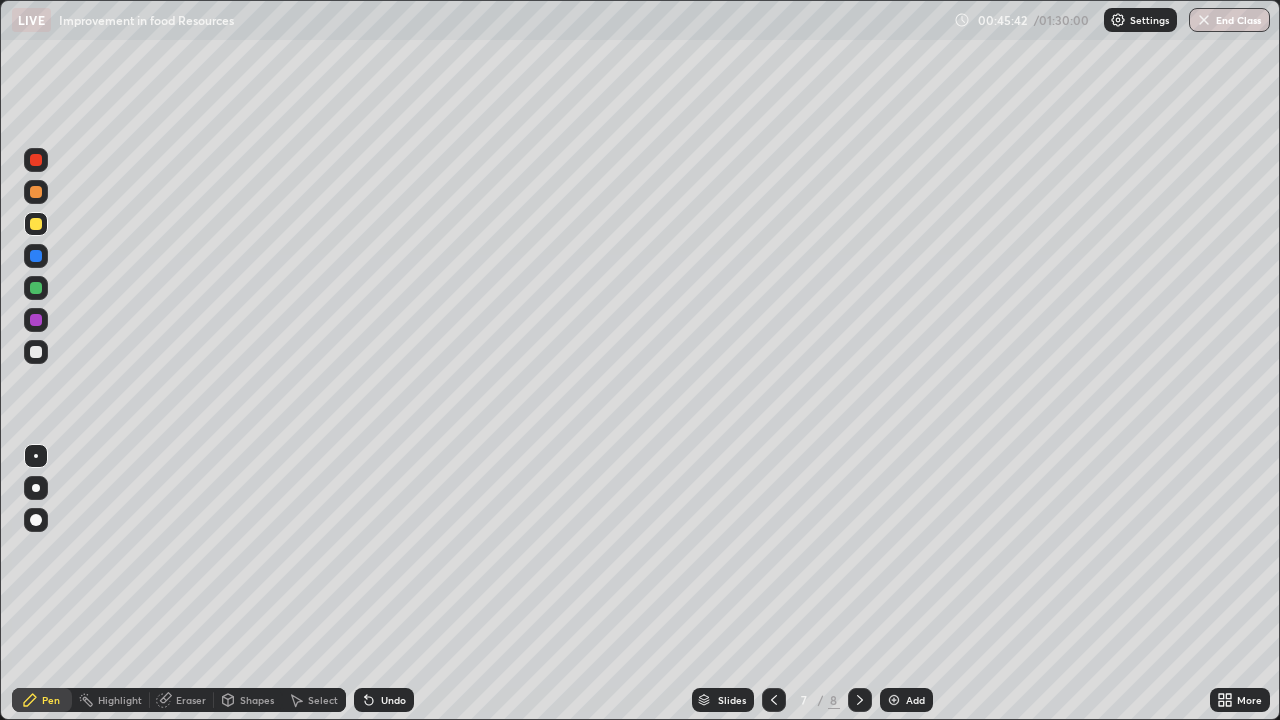click at bounding box center (36, 256) 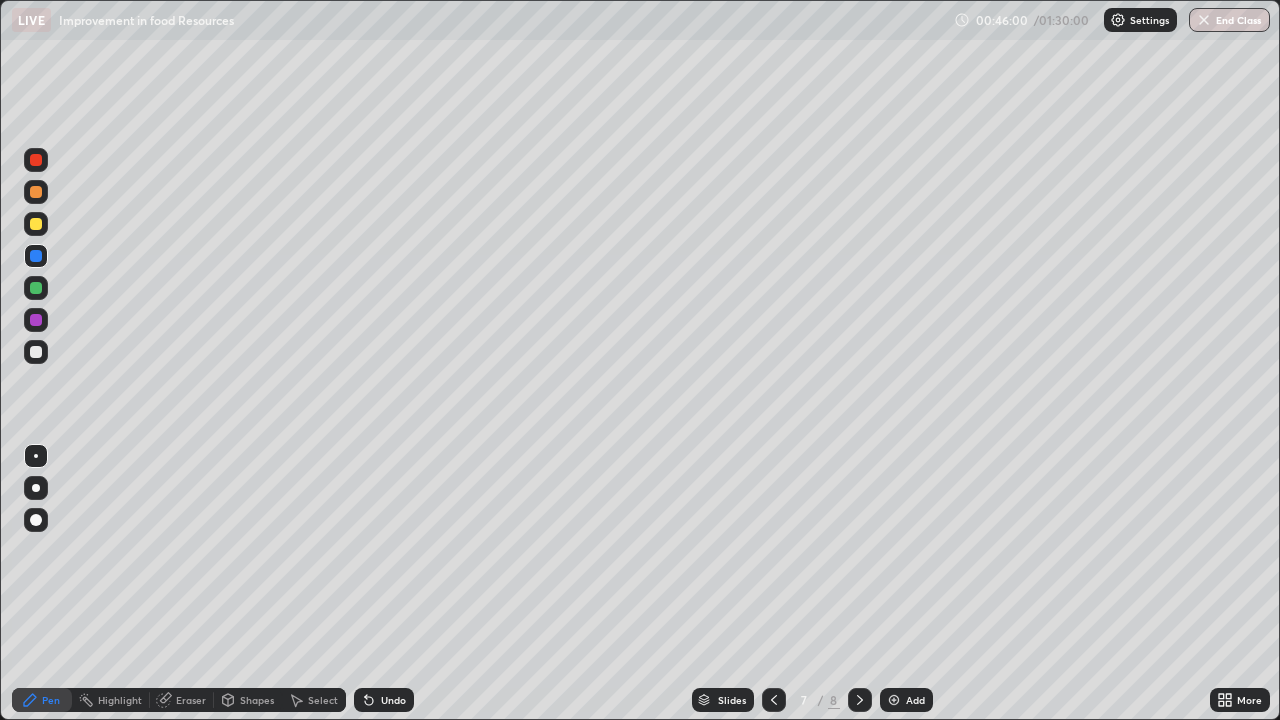 click on "Eraser" at bounding box center (191, 700) 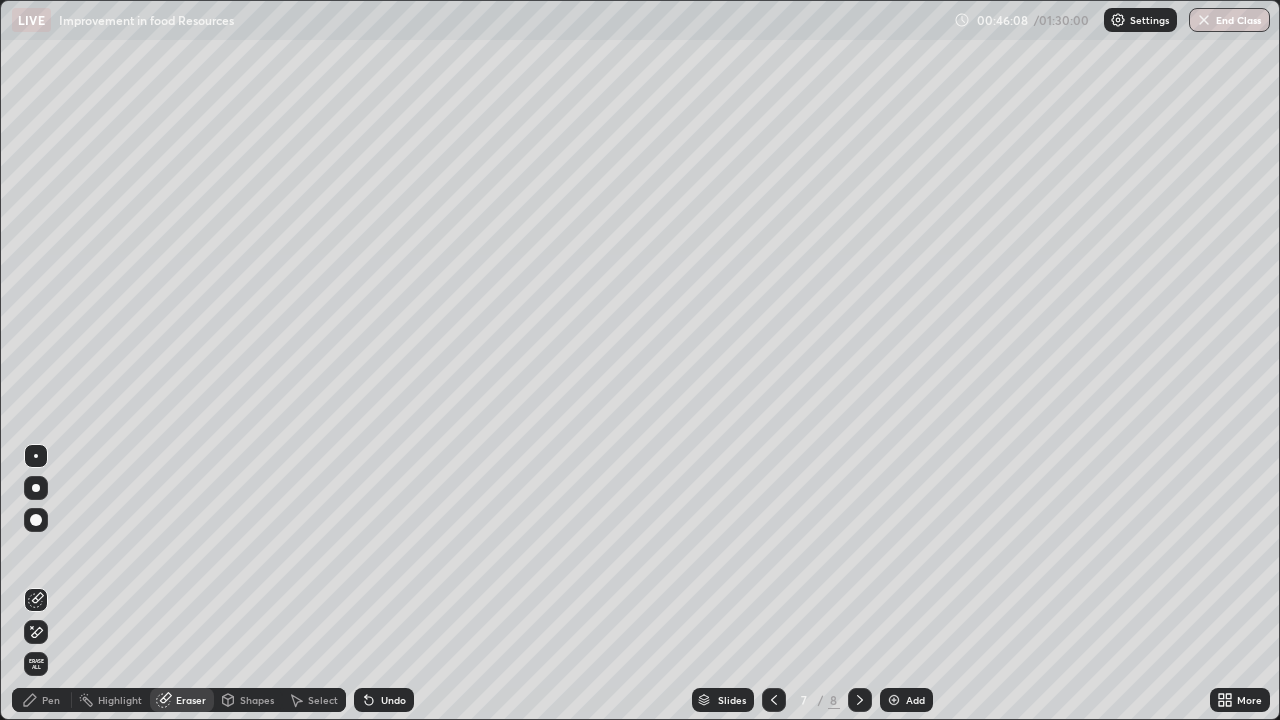 click on "Pen" at bounding box center [51, 700] 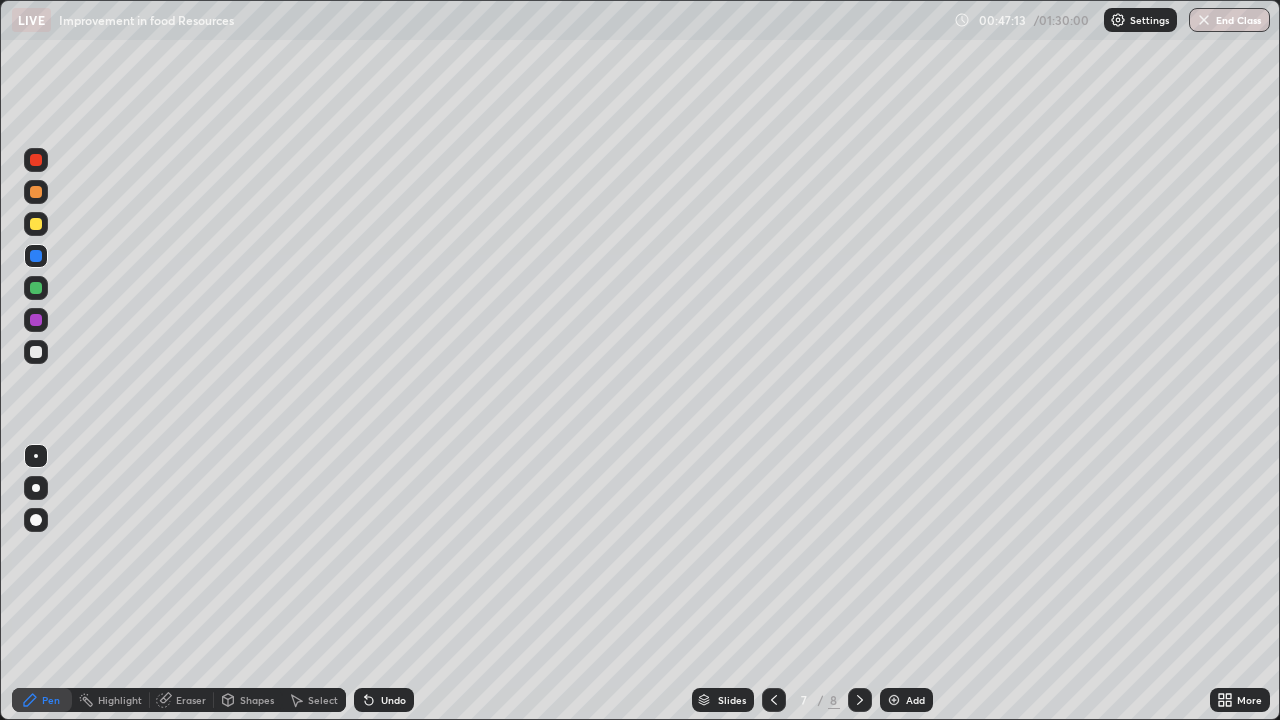 click on "Eraser" at bounding box center (191, 700) 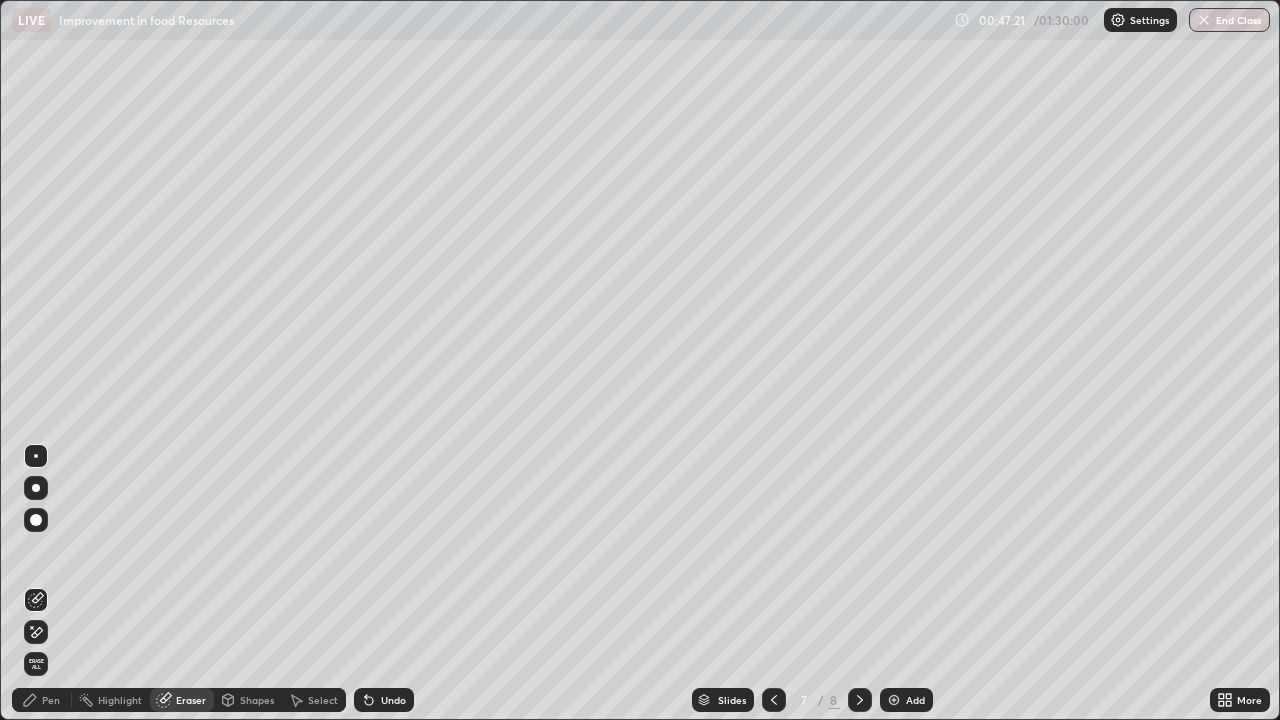 click at bounding box center [36, 520] 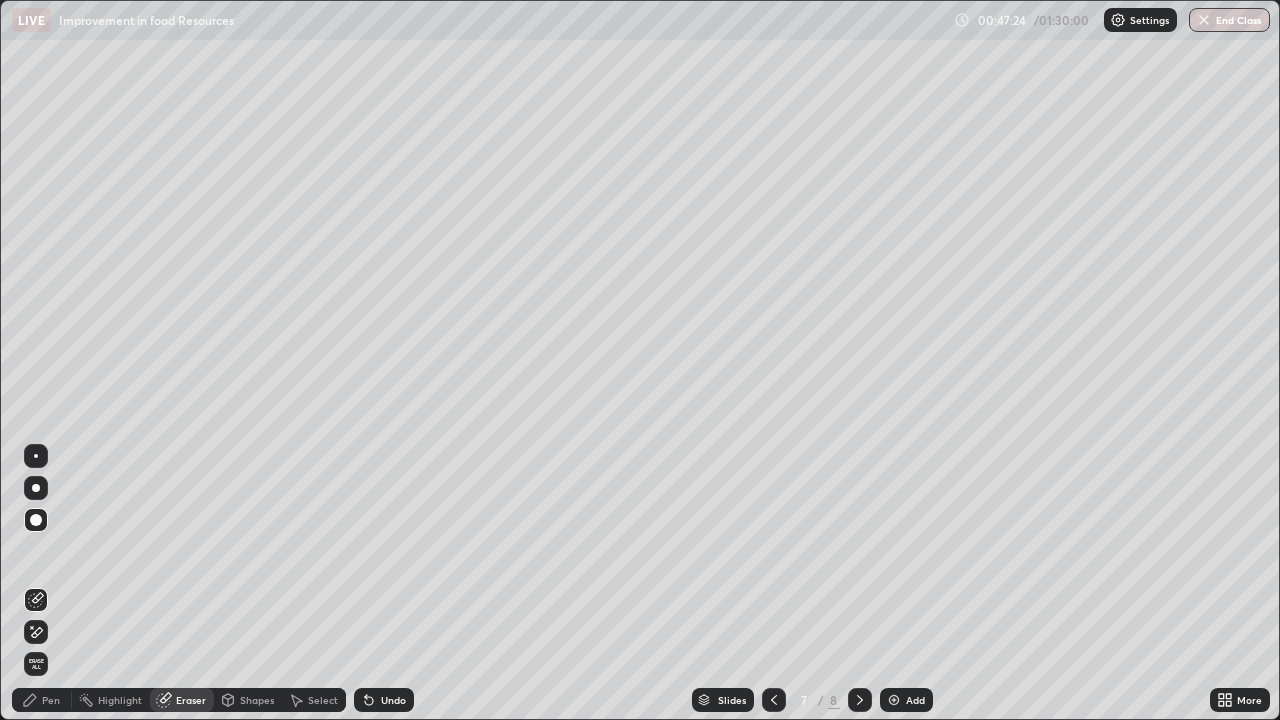 click on "Pen" at bounding box center (51, 700) 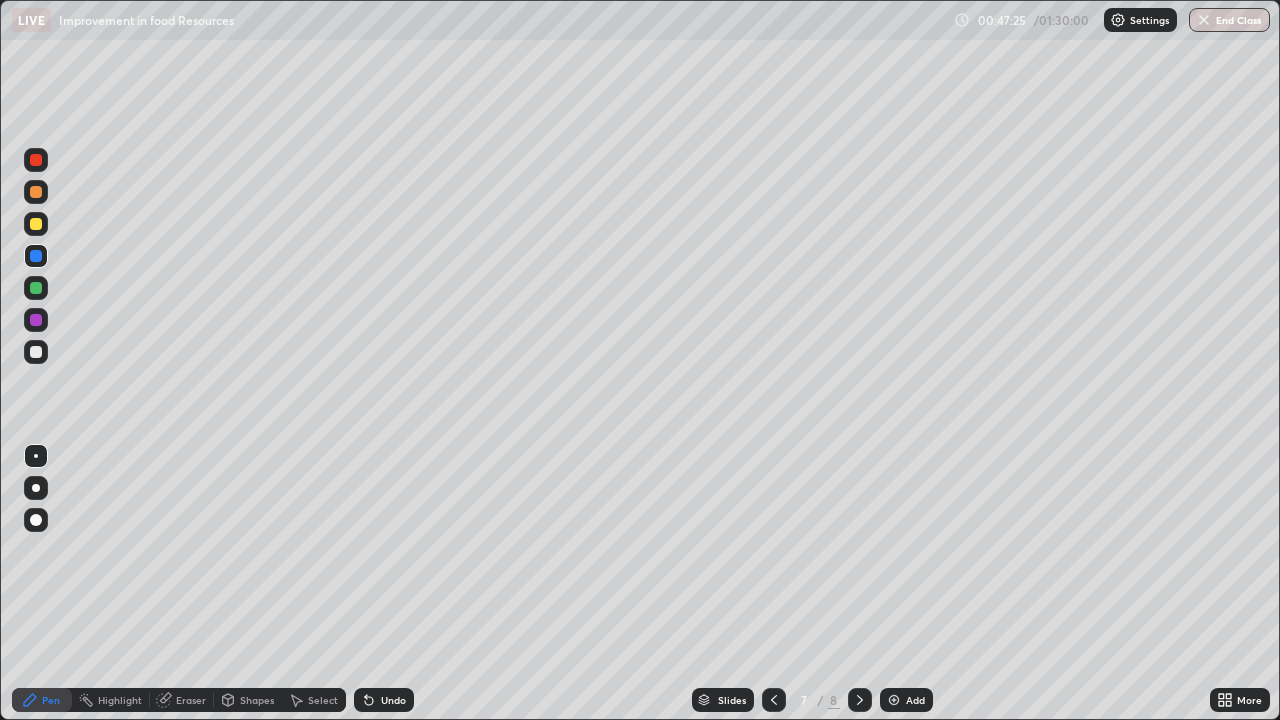 click at bounding box center [36, 352] 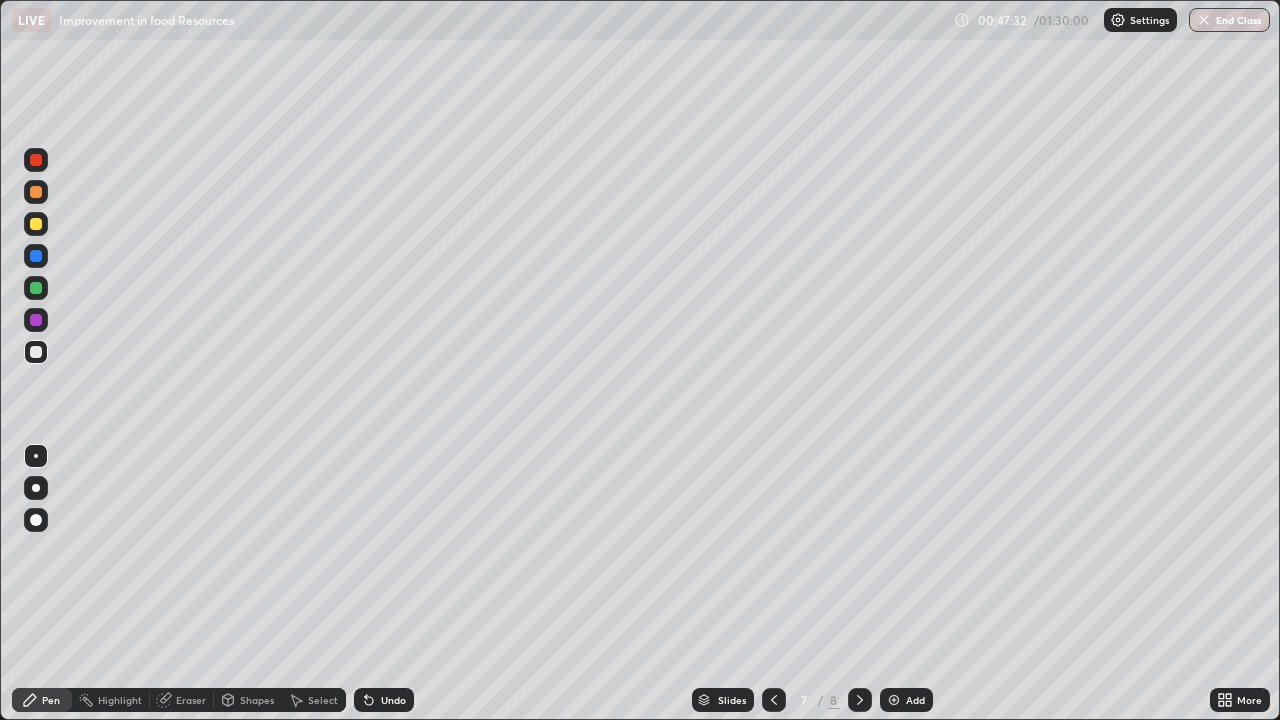 click at bounding box center [894, 700] 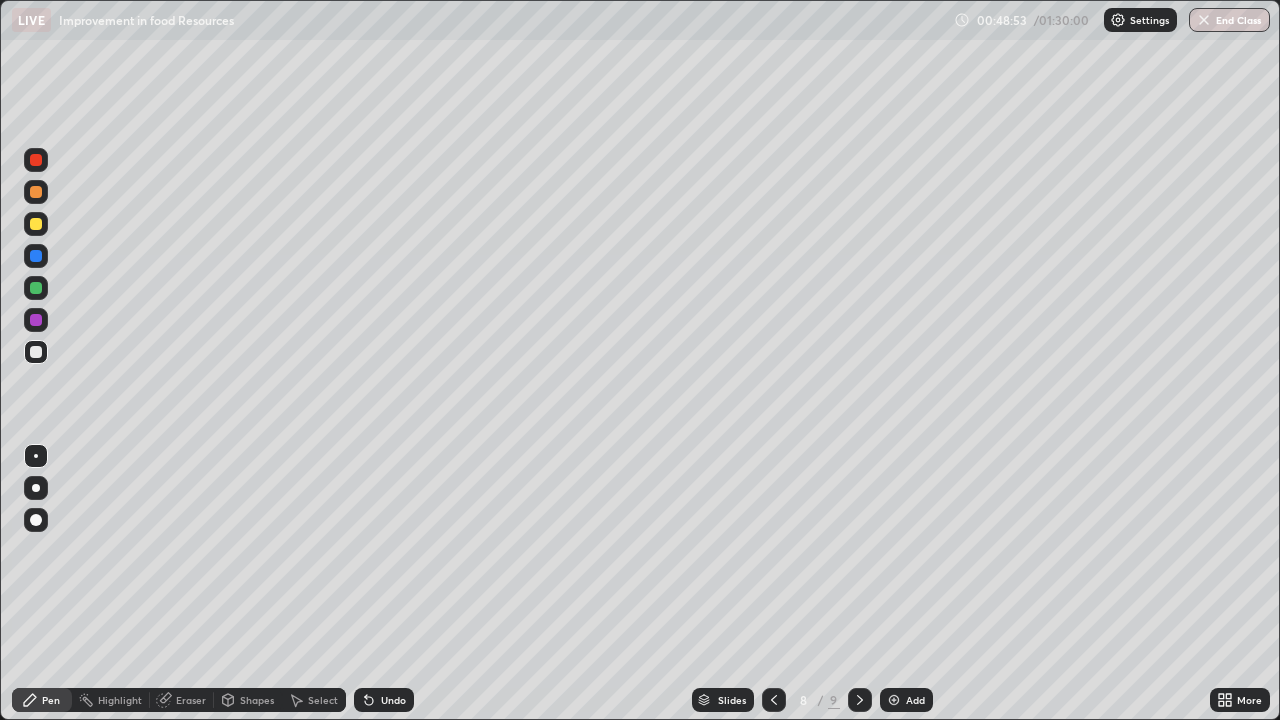 click 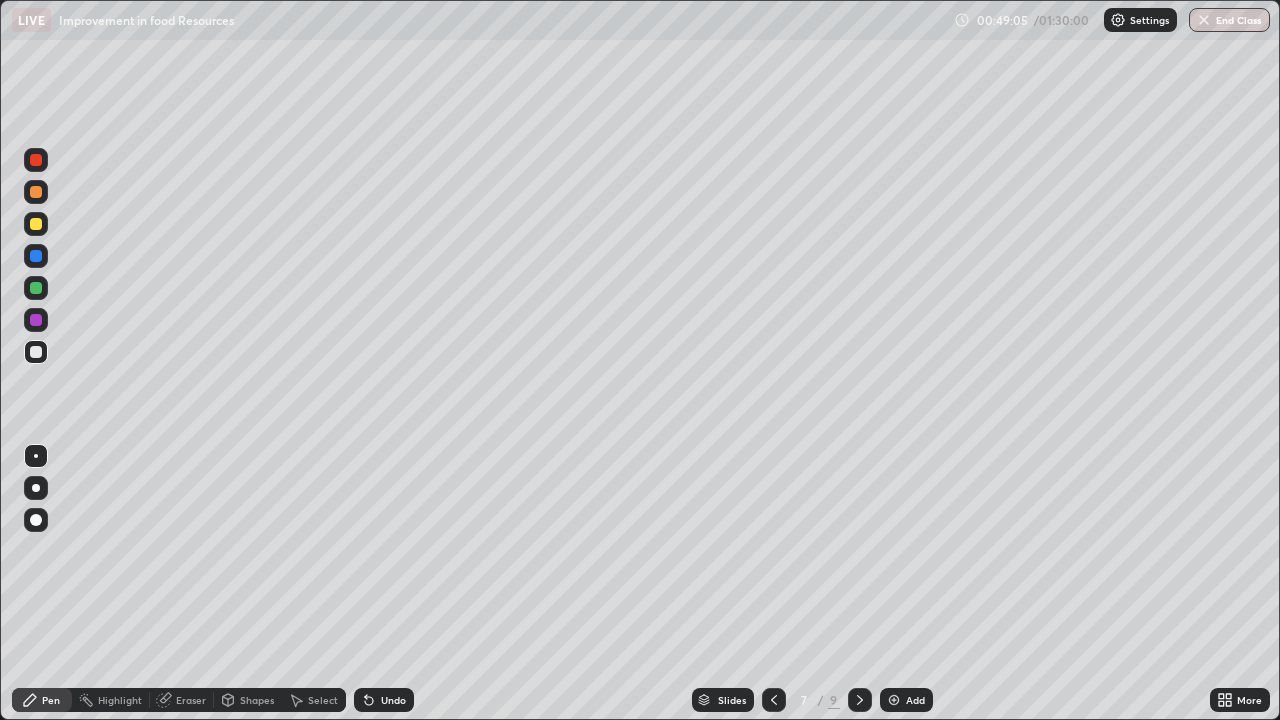 click at bounding box center (860, 700) 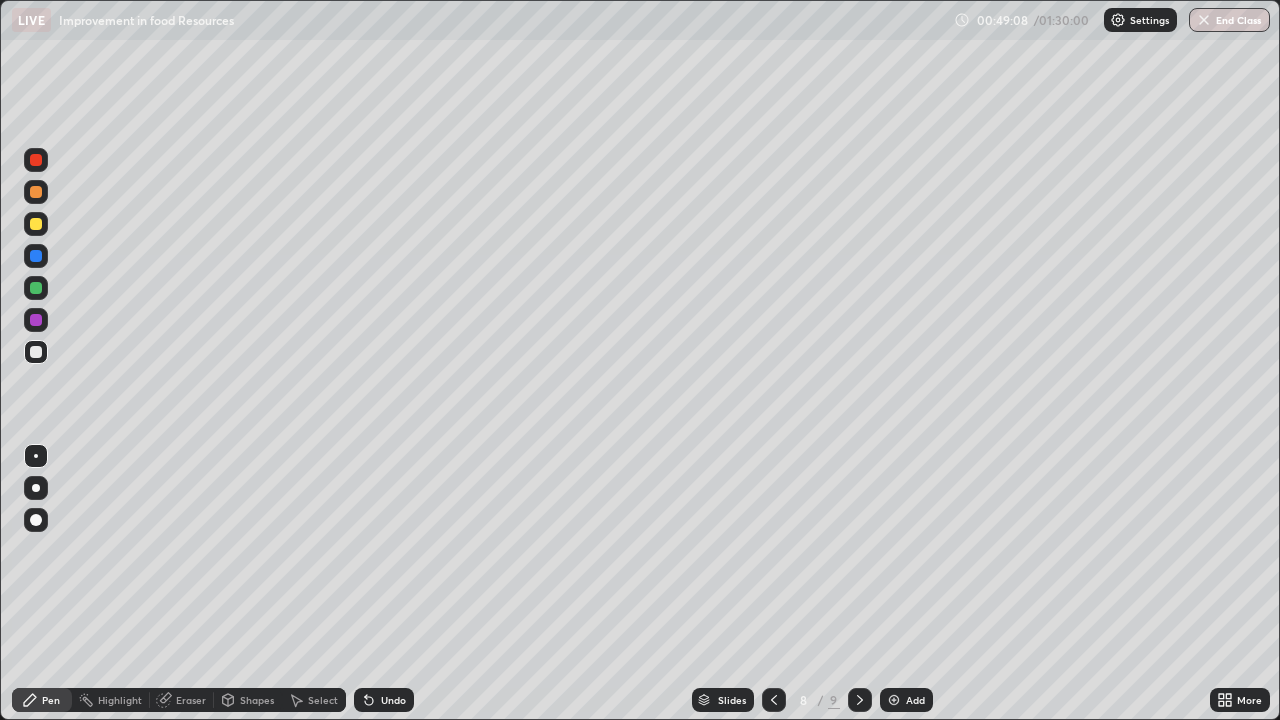 click on "LIVE Improvement in food Resources" at bounding box center [479, 20] 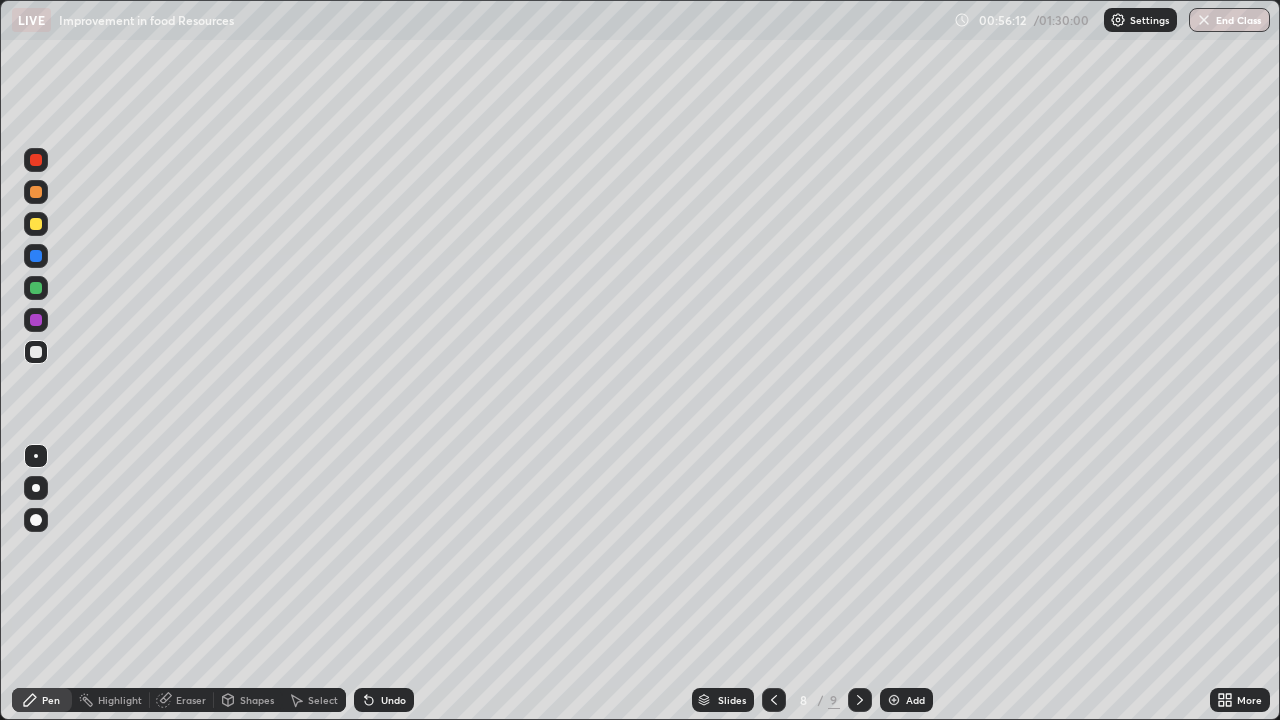 click at bounding box center (894, 700) 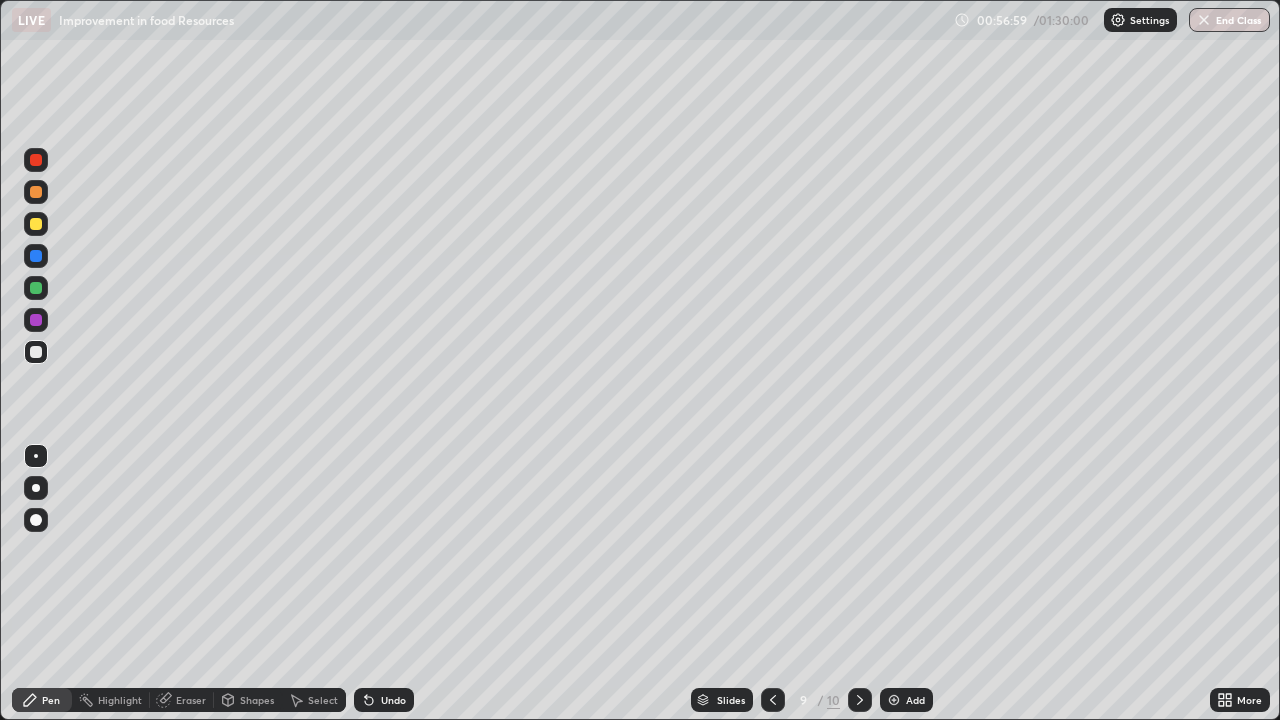 click at bounding box center [36, 320] 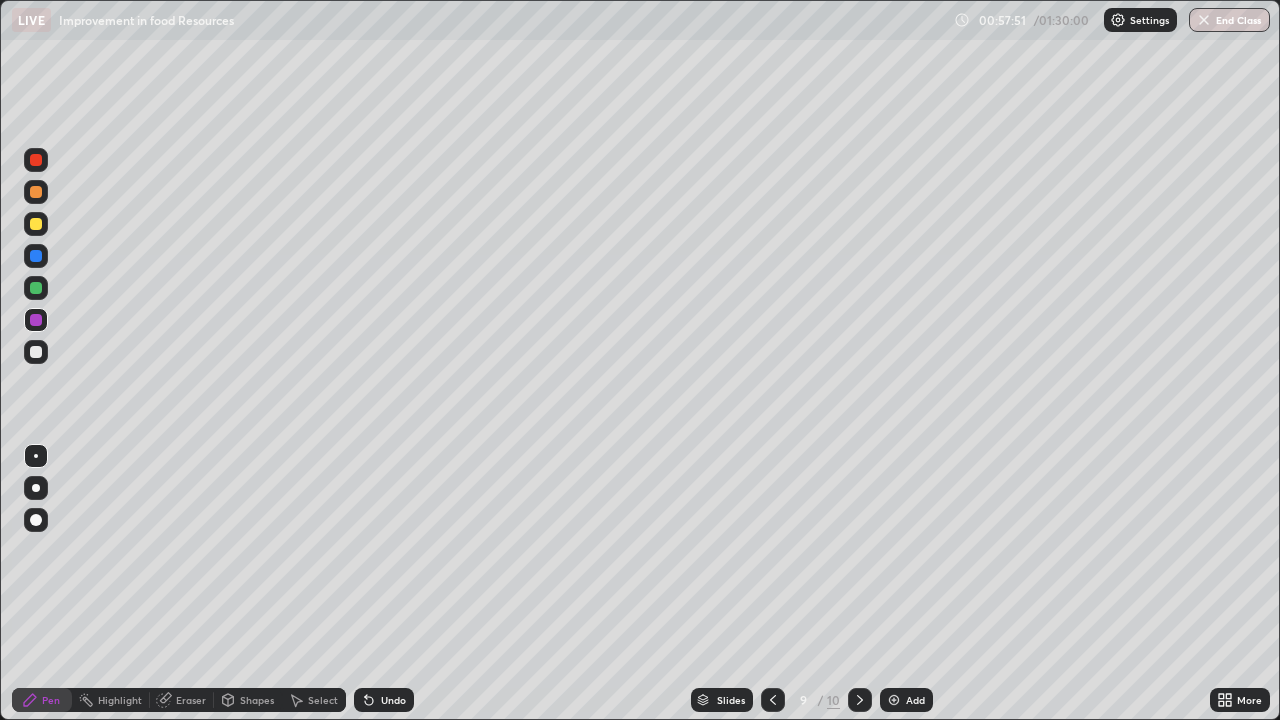 click at bounding box center [36, 352] 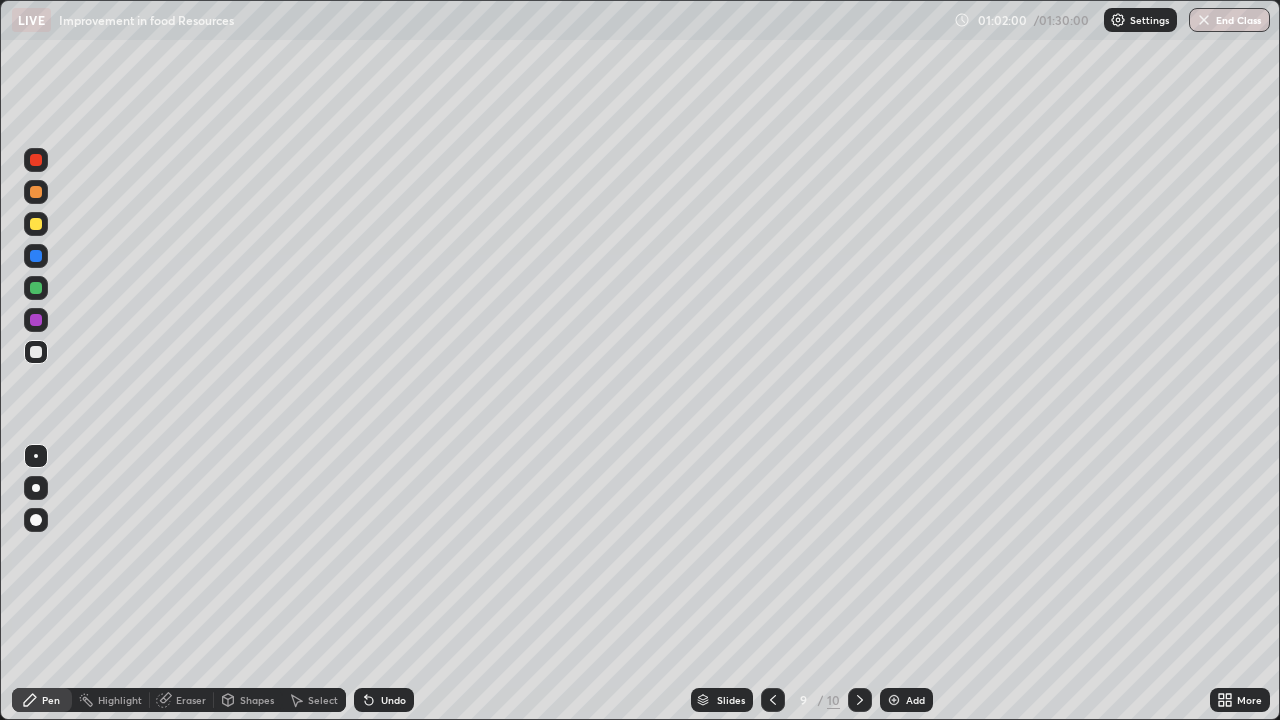 click 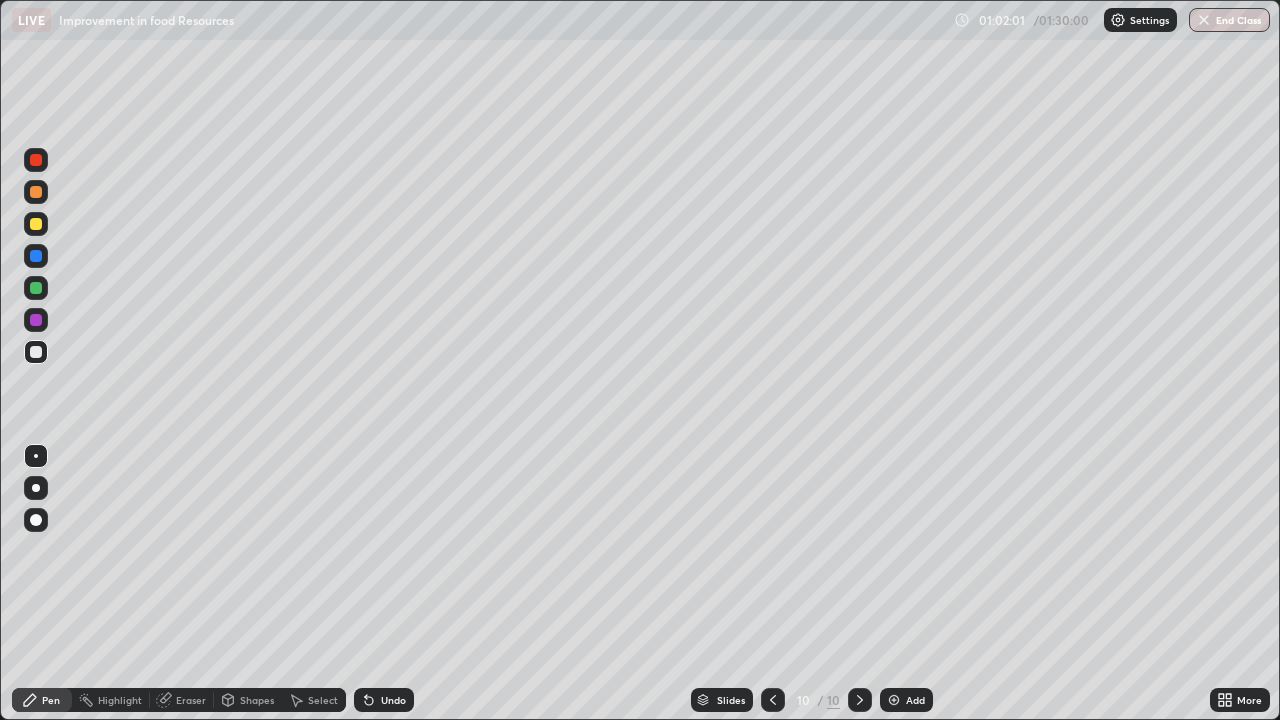 click at bounding box center [773, 700] 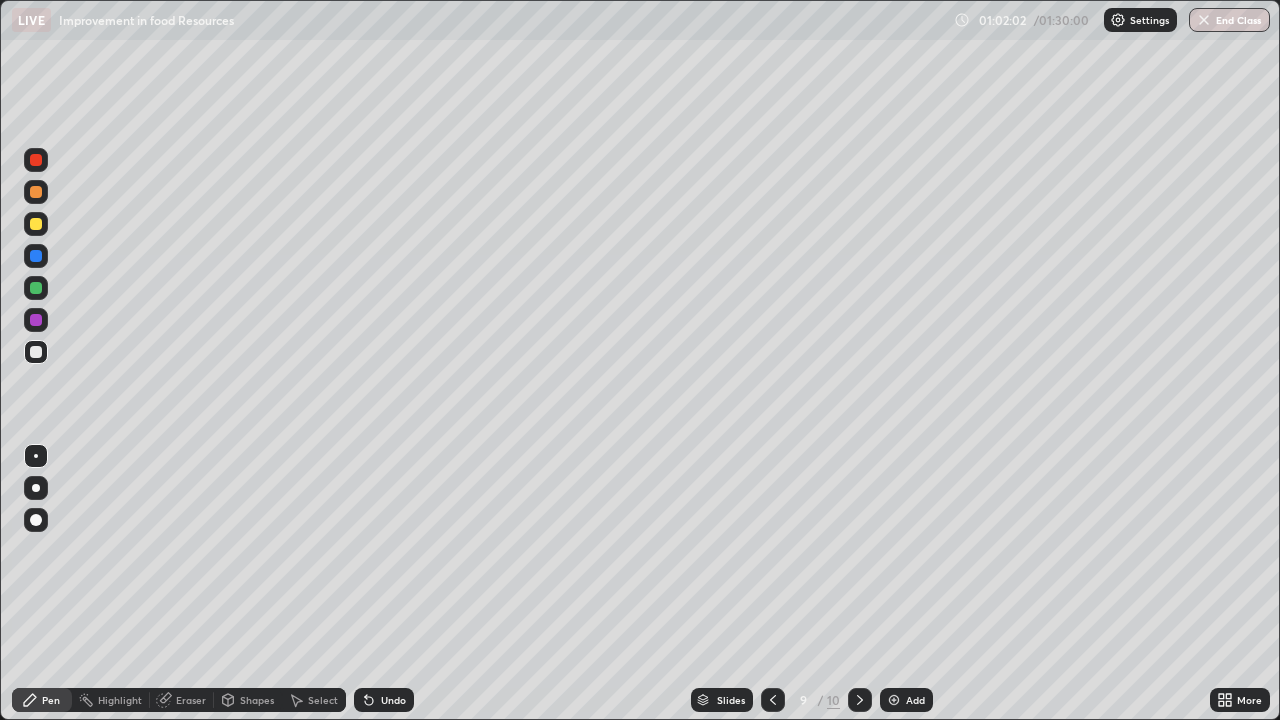 click 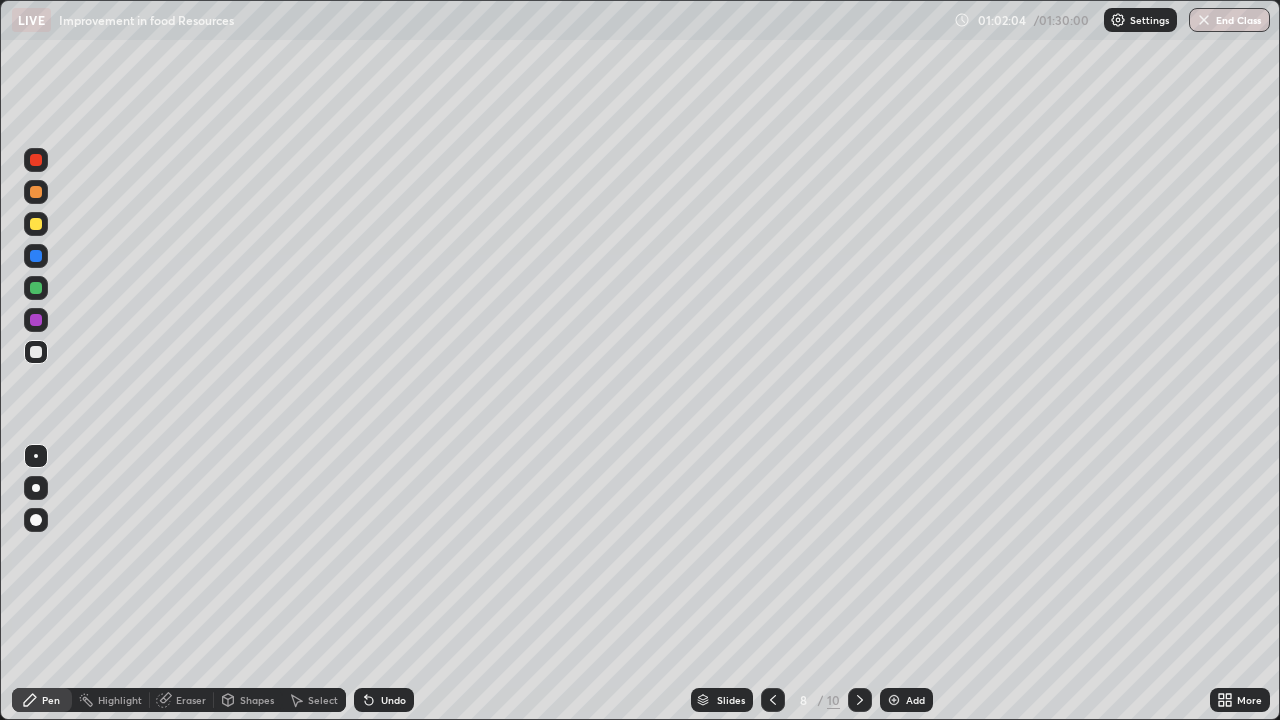click 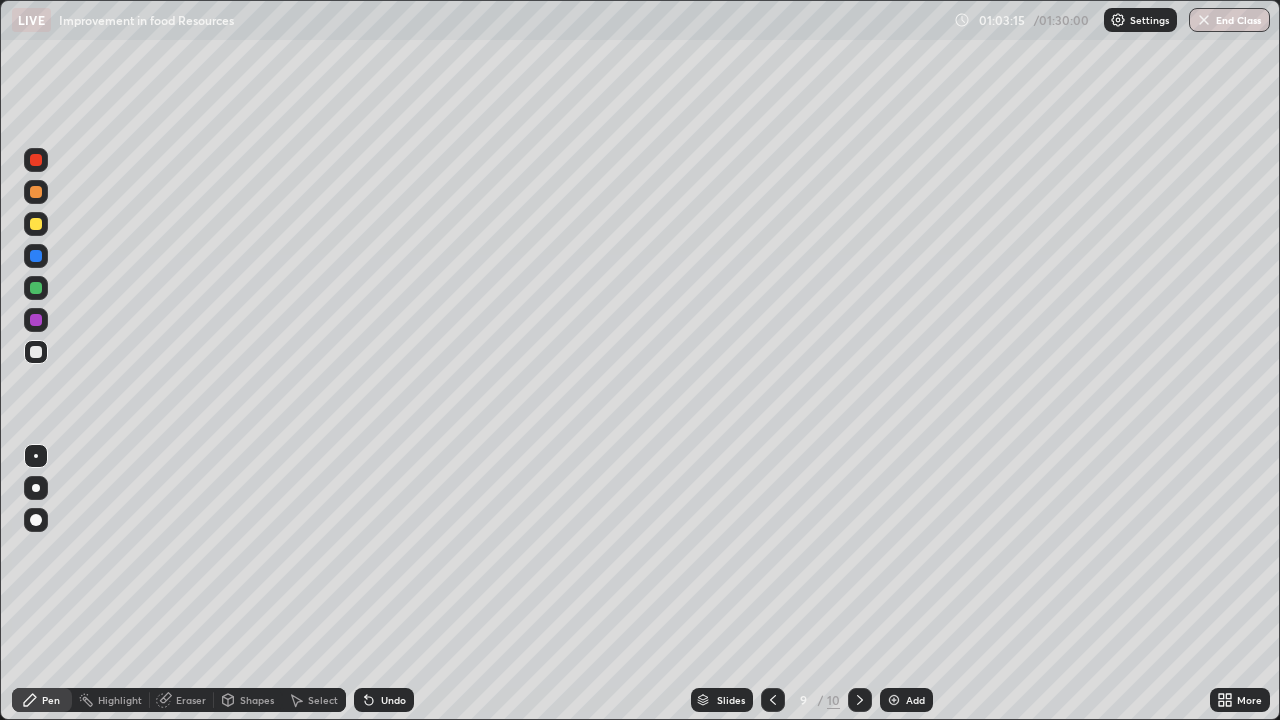 click 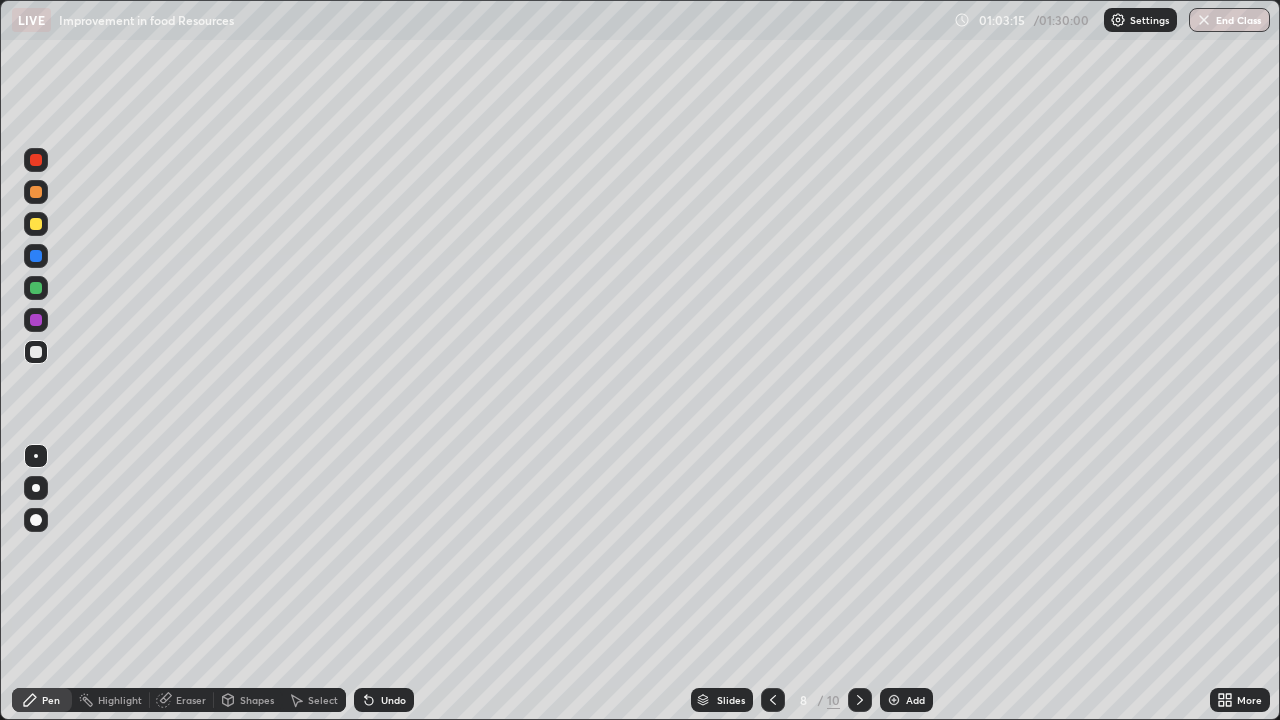 click 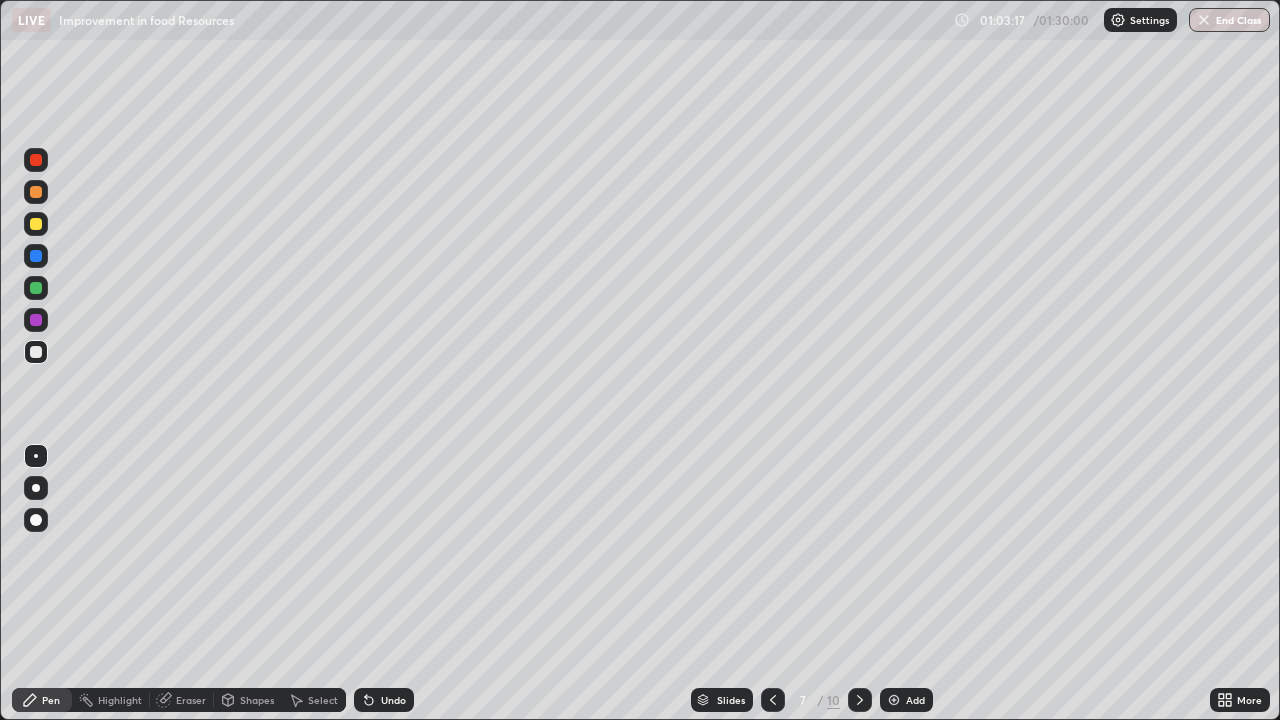 click 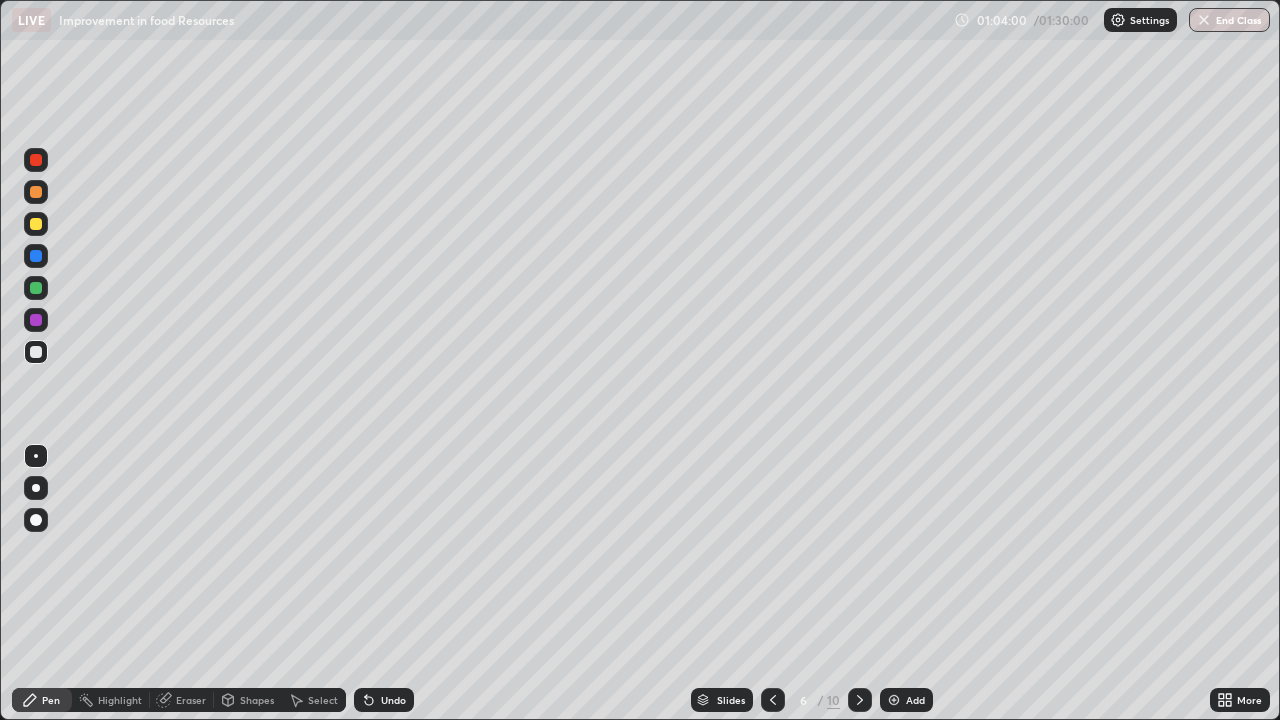 click at bounding box center [860, 700] 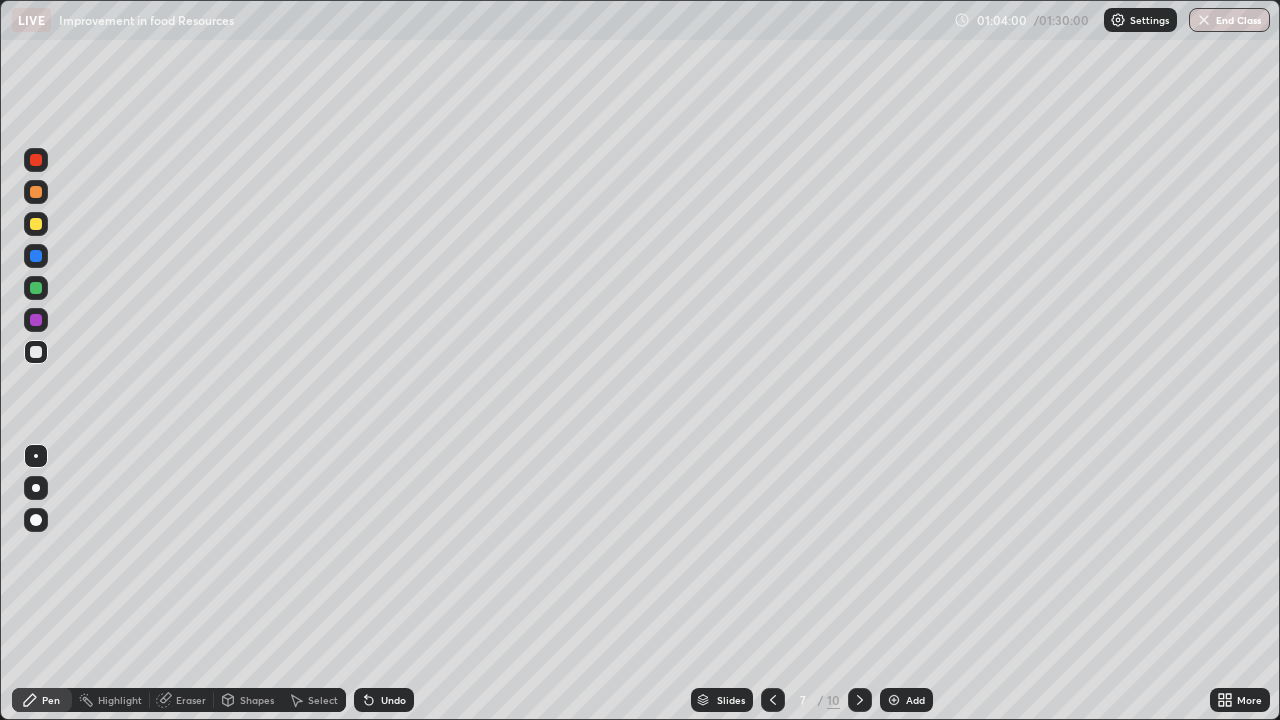 click at bounding box center [860, 700] 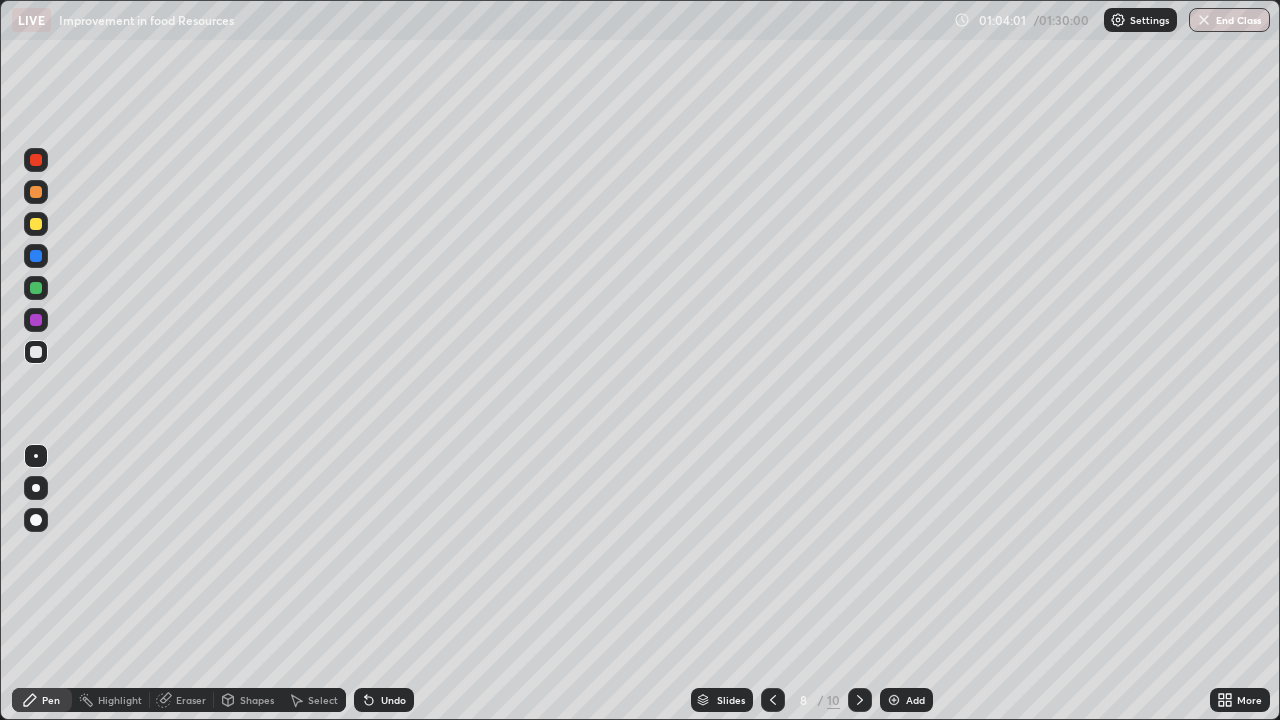 click at bounding box center (860, 700) 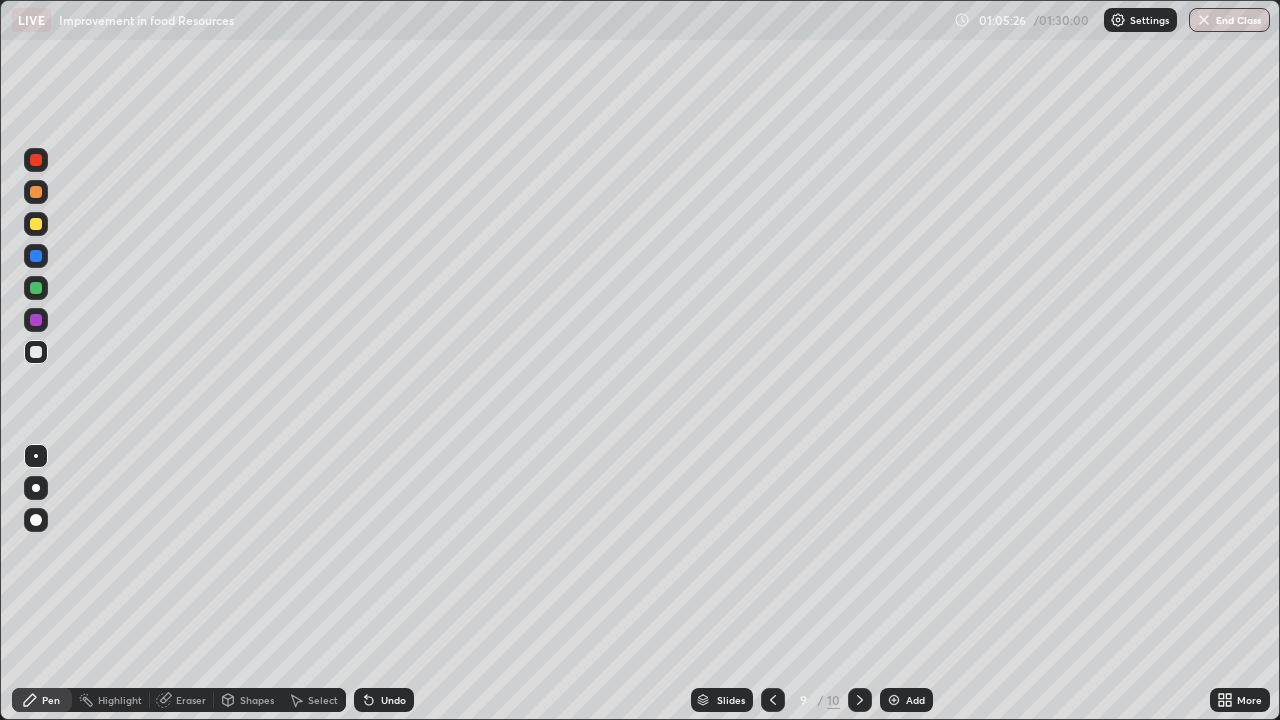 click at bounding box center (36, 288) 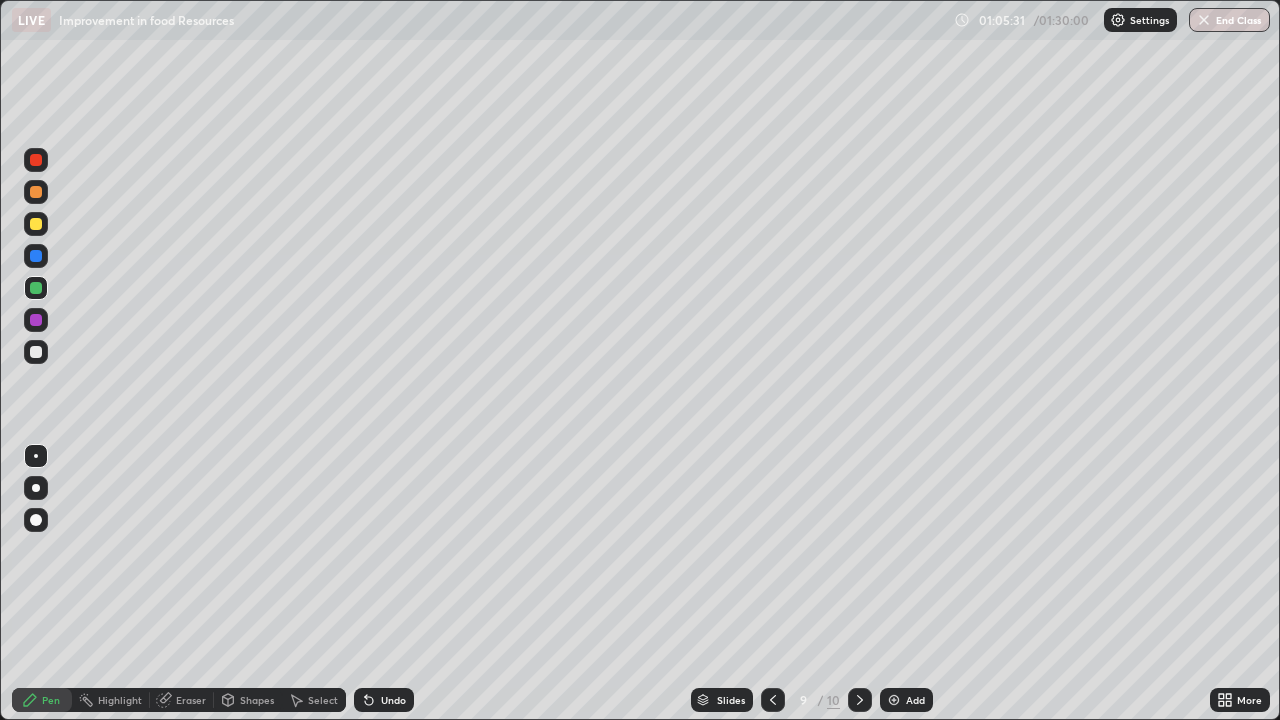click at bounding box center [36, 352] 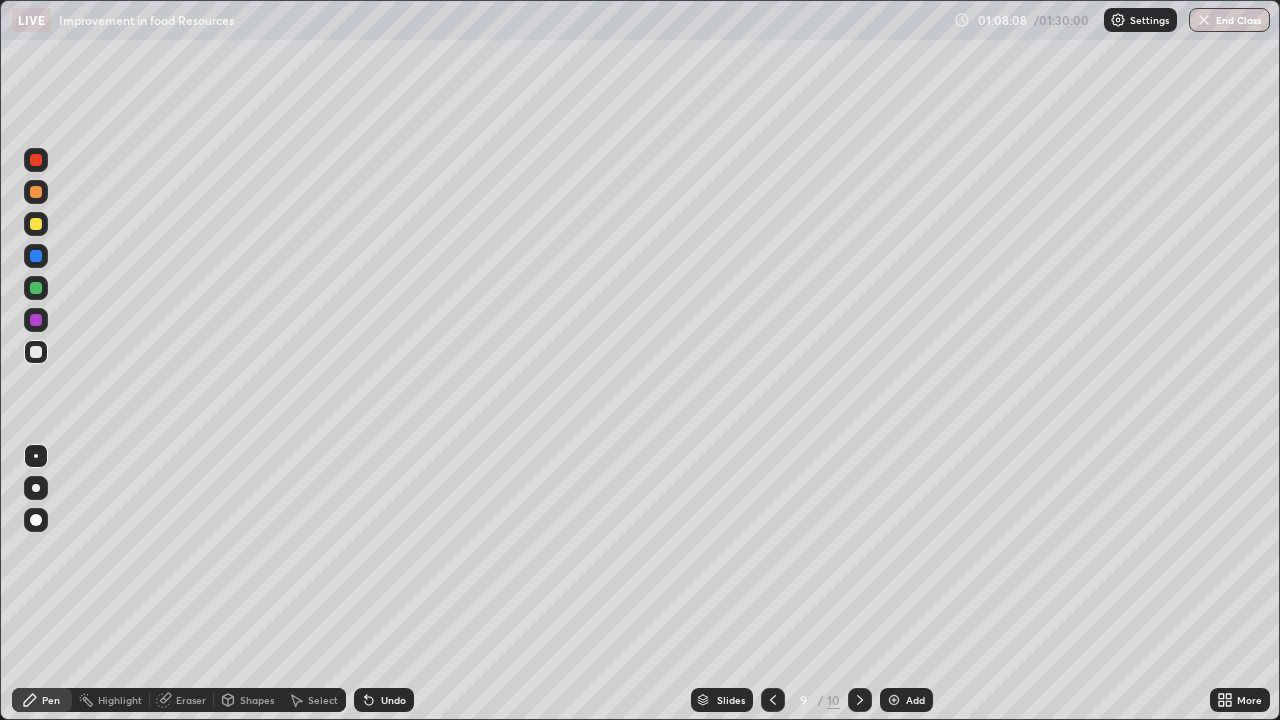 click at bounding box center (894, 700) 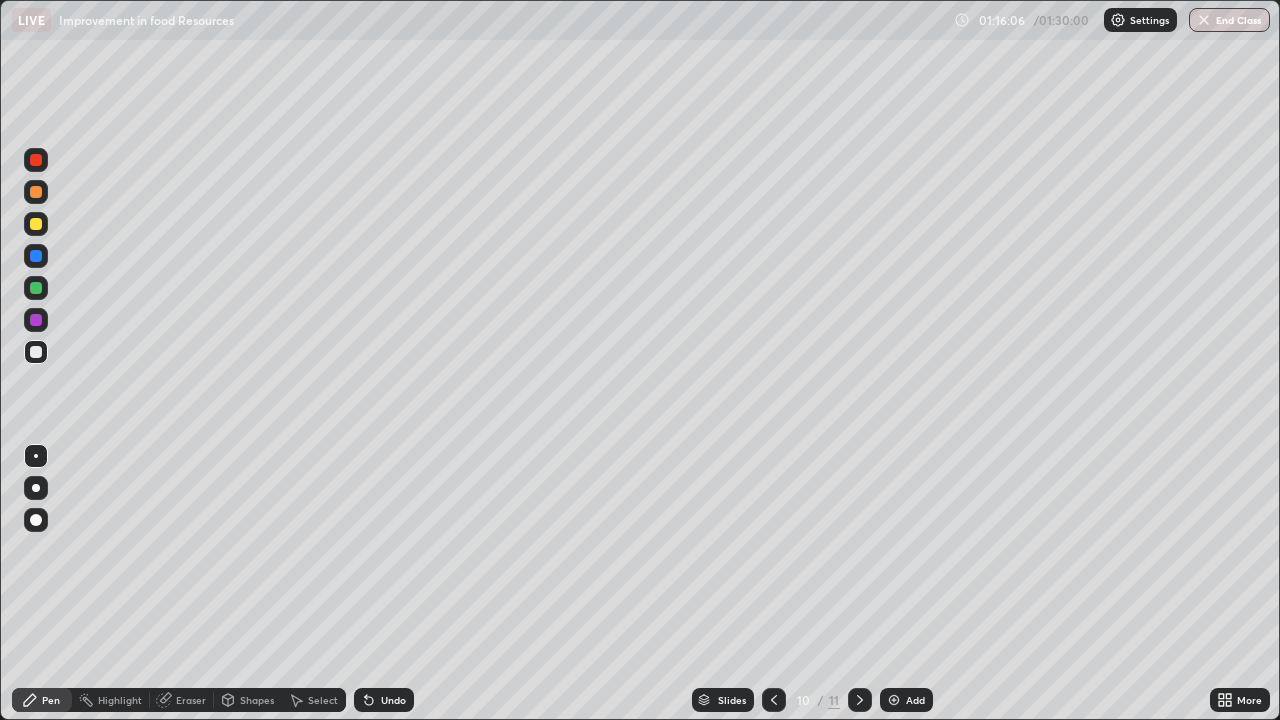 click at bounding box center [894, 700] 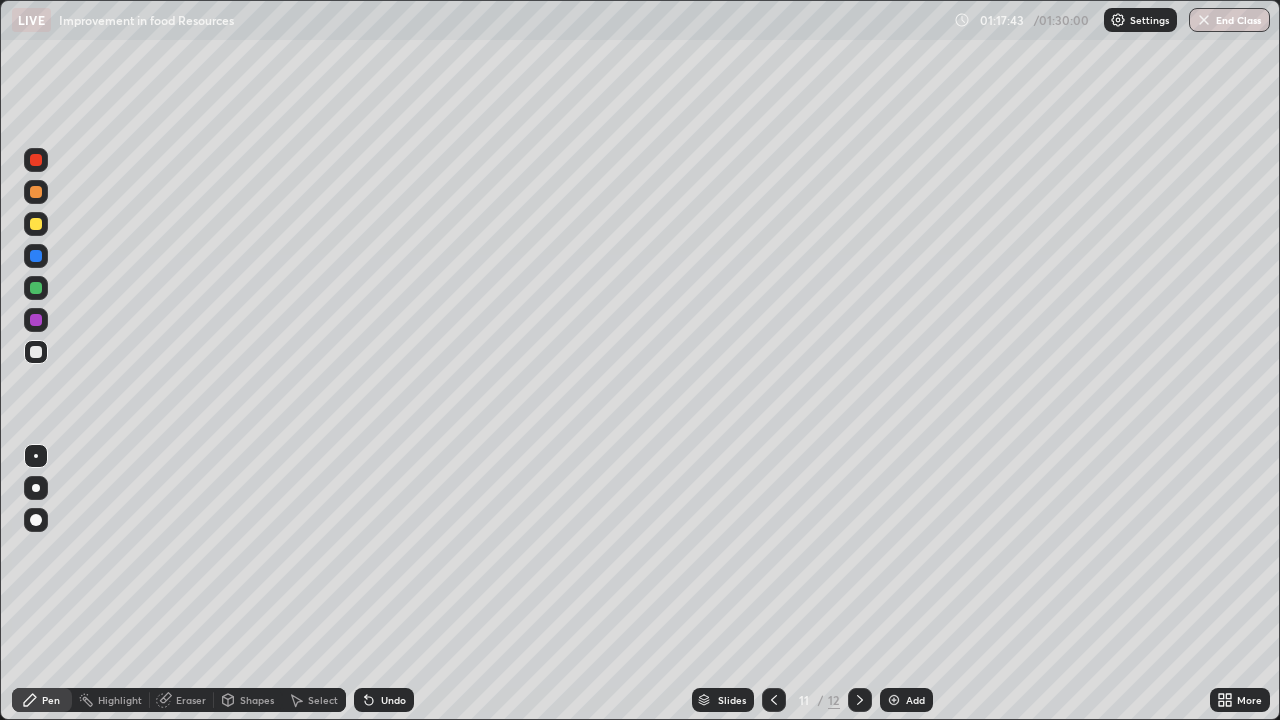 click at bounding box center [36, 288] 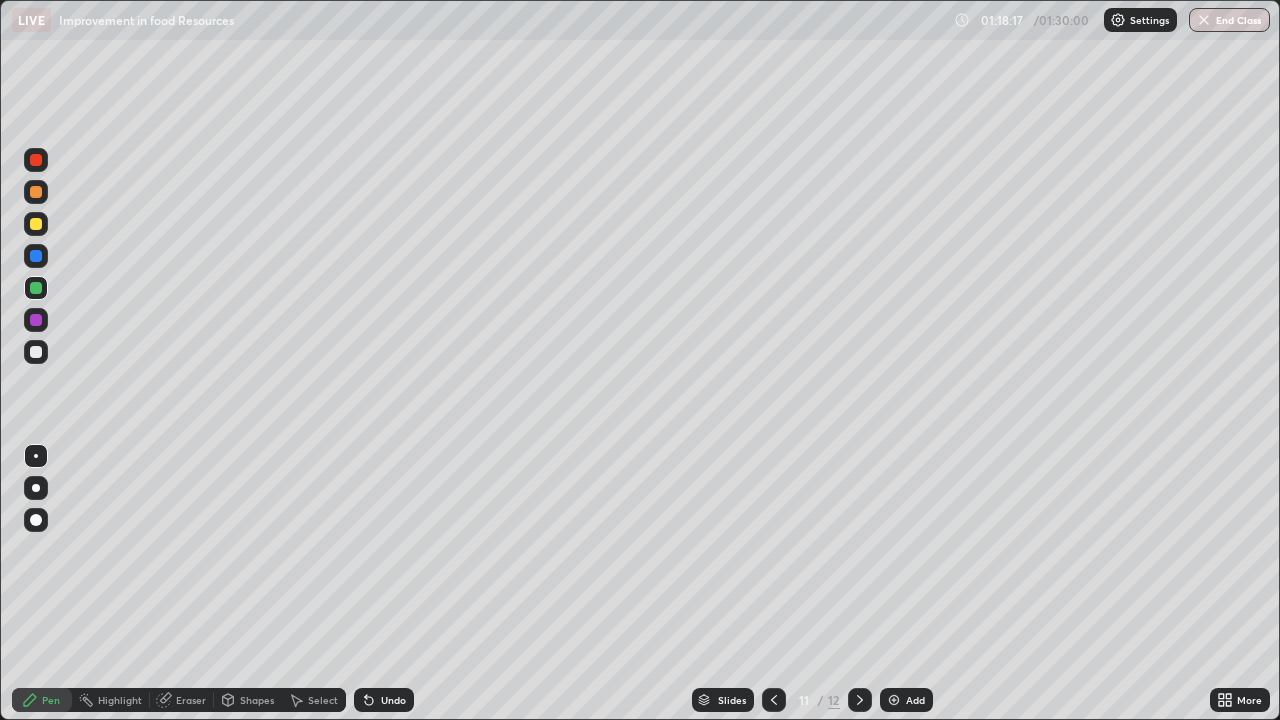 click at bounding box center (36, 352) 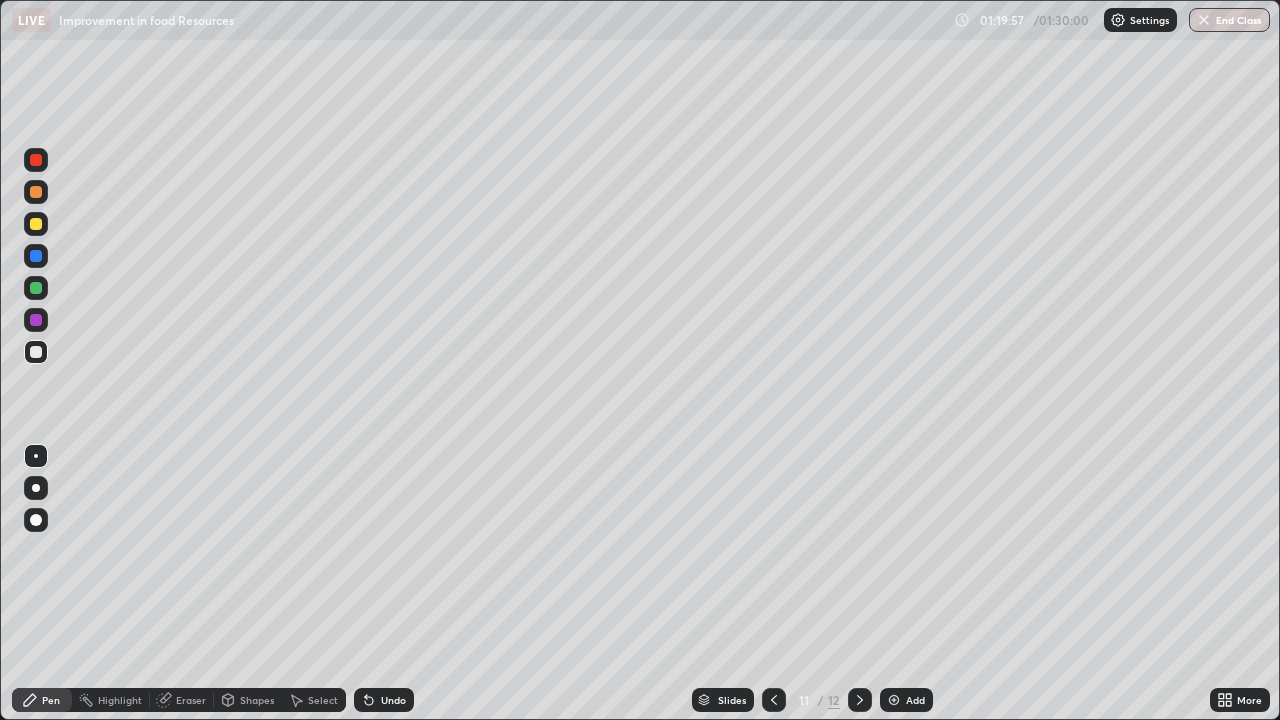 click 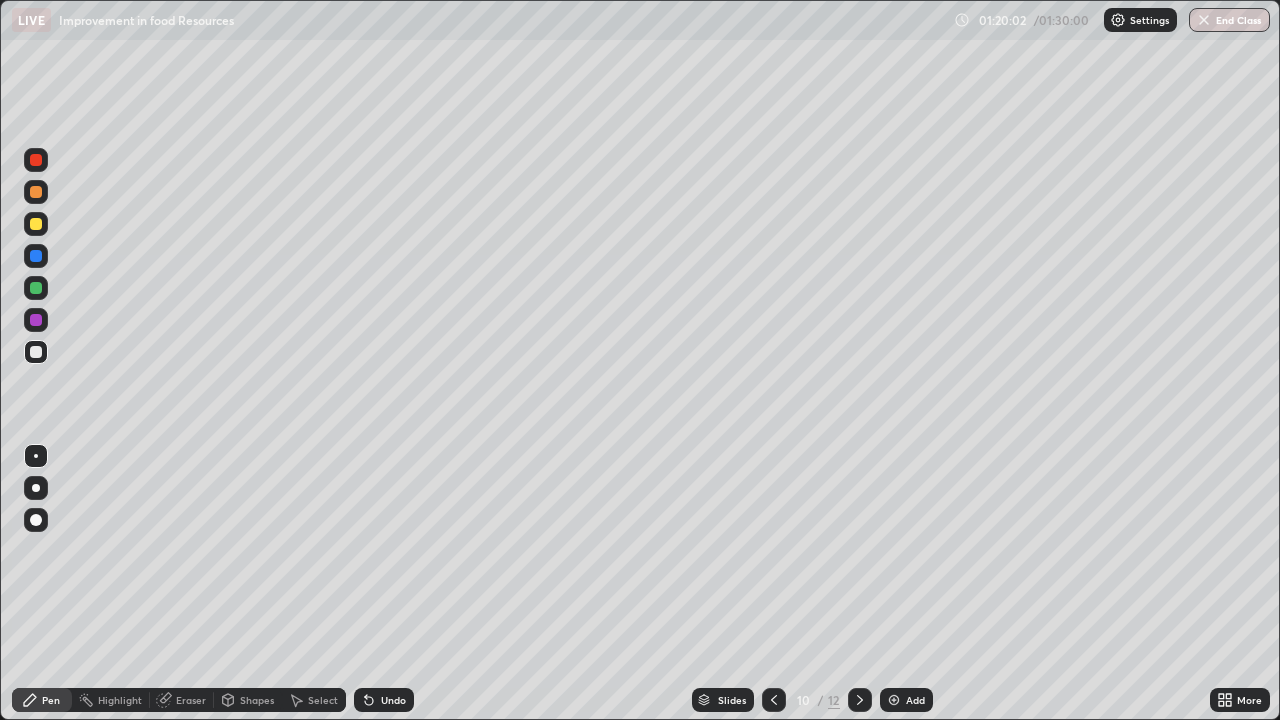 click 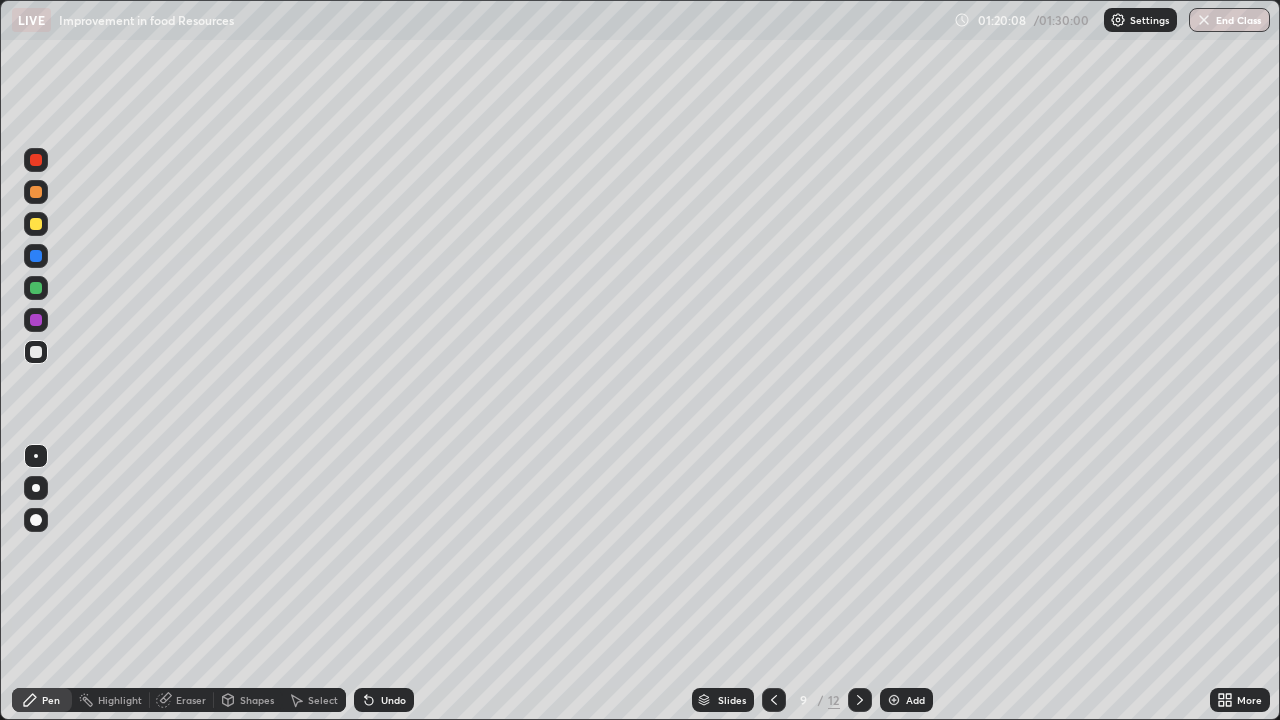click 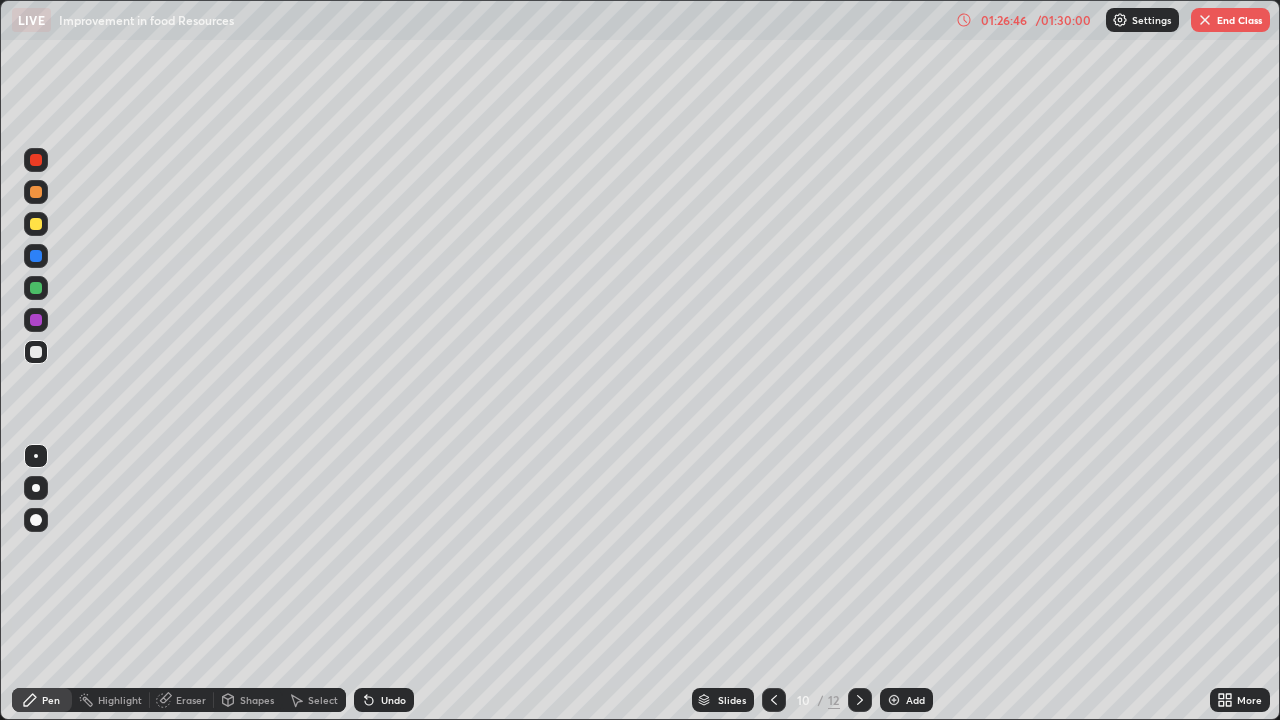 click on "End Class" at bounding box center [1230, 20] 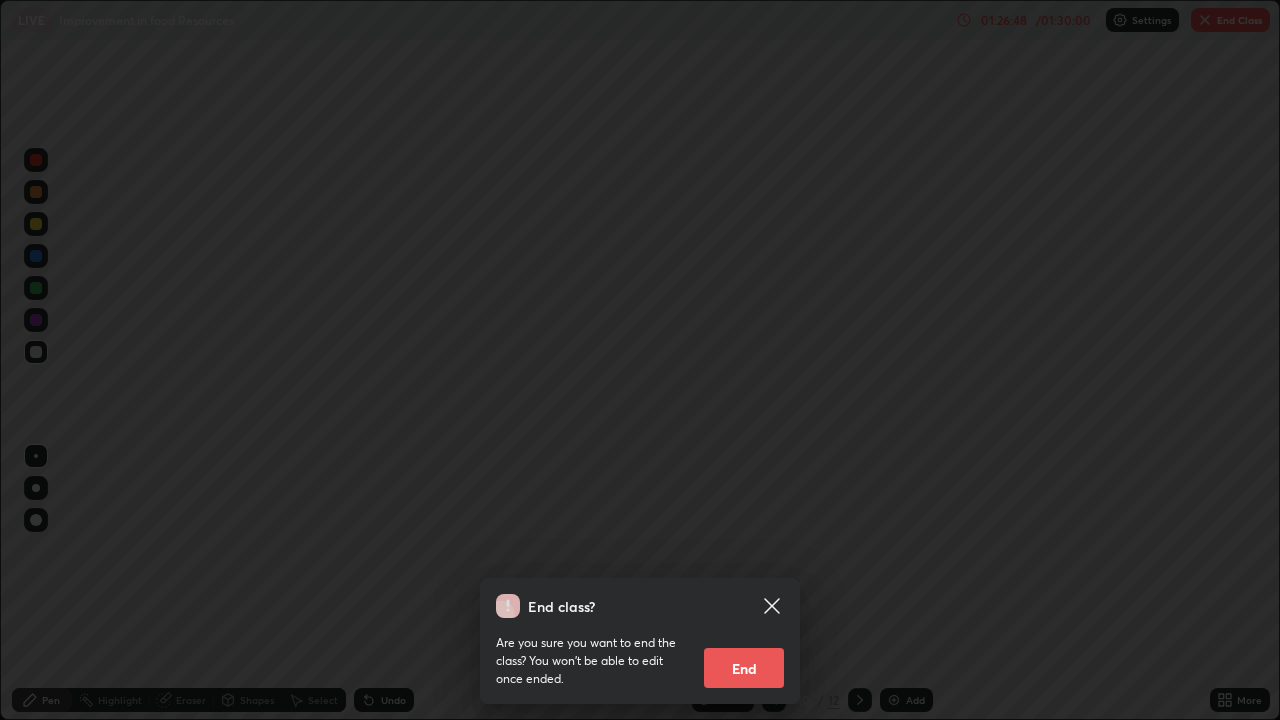 click on "End" at bounding box center (744, 668) 